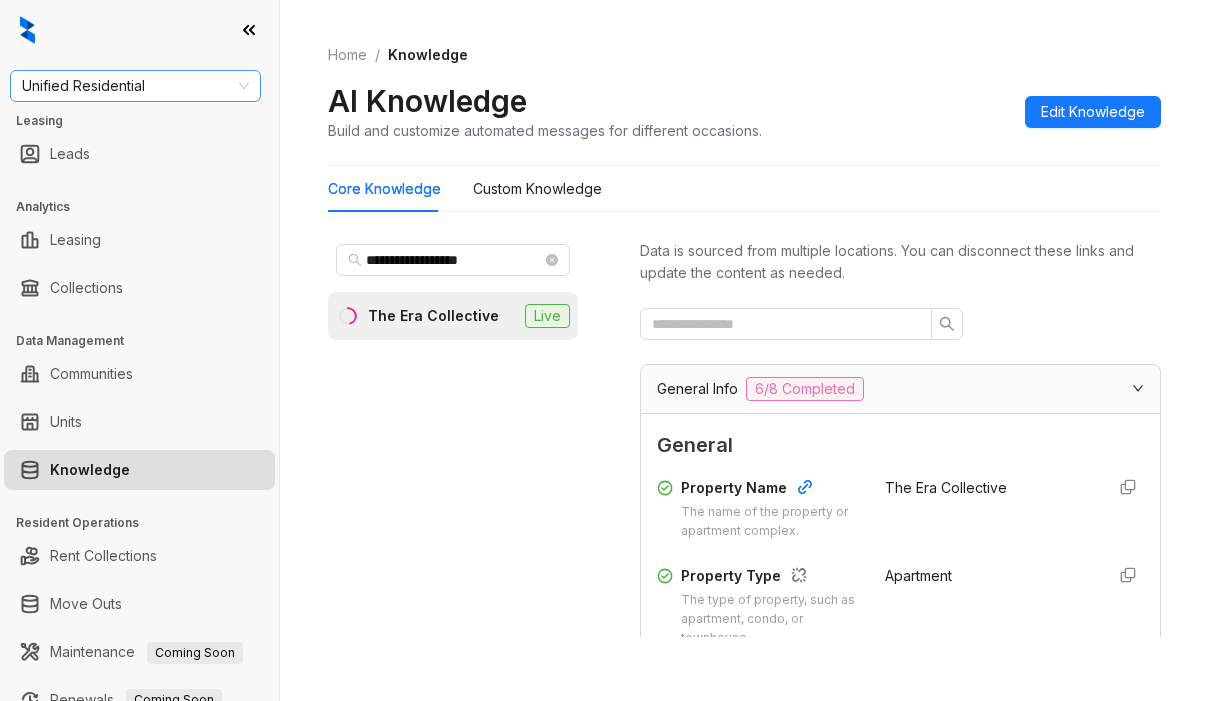 scroll, scrollTop: 0, scrollLeft: 0, axis: both 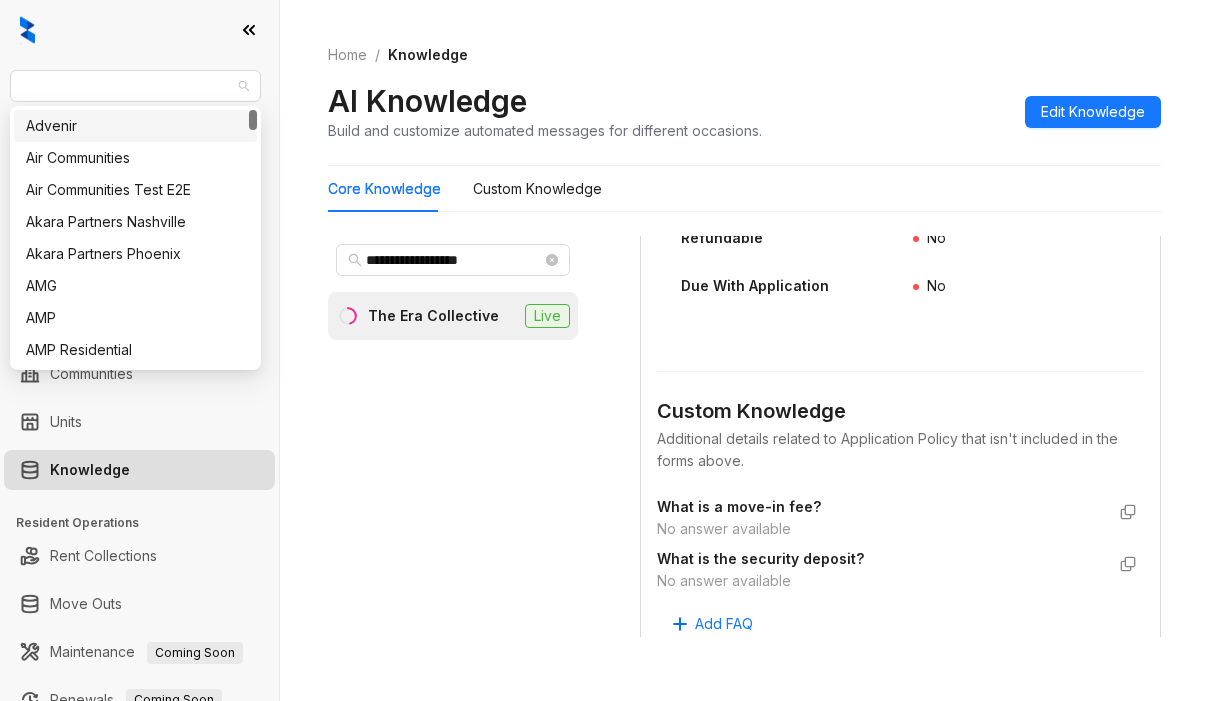 drag, startPoint x: 143, startPoint y: 86, endPoint x: -52, endPoint y: 73, distance: 195.43285 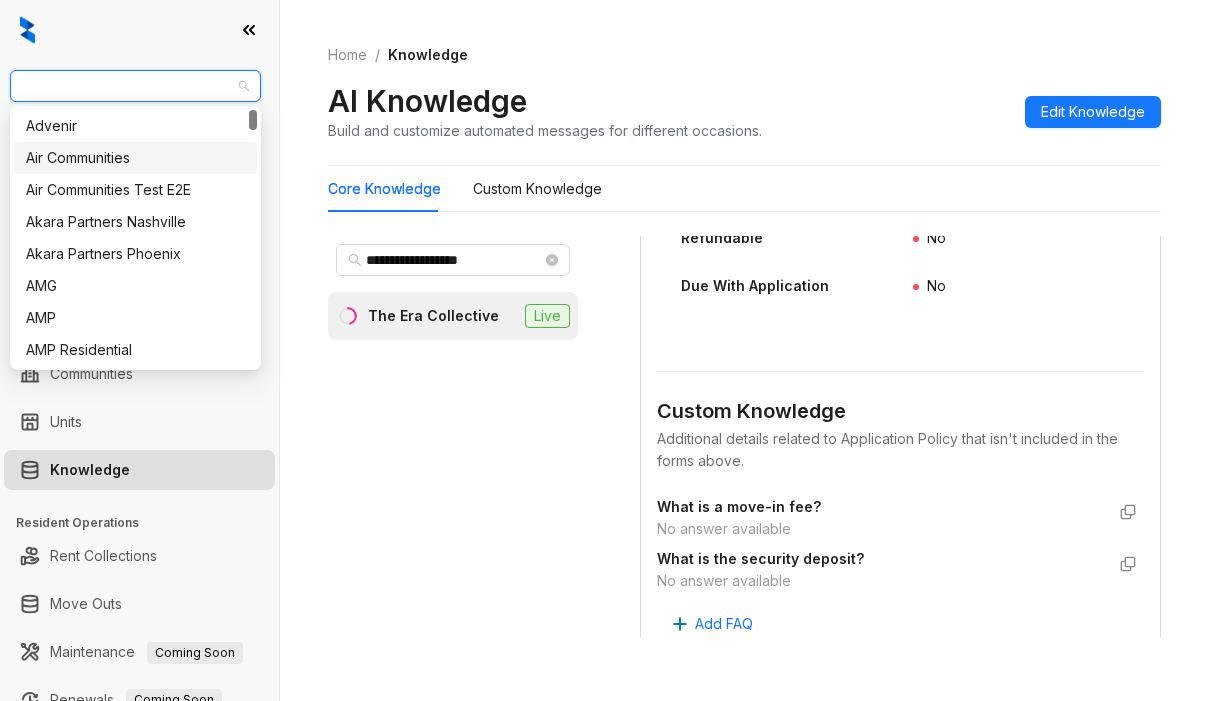 click on "Air Communities" at bounding box center [135, 158] 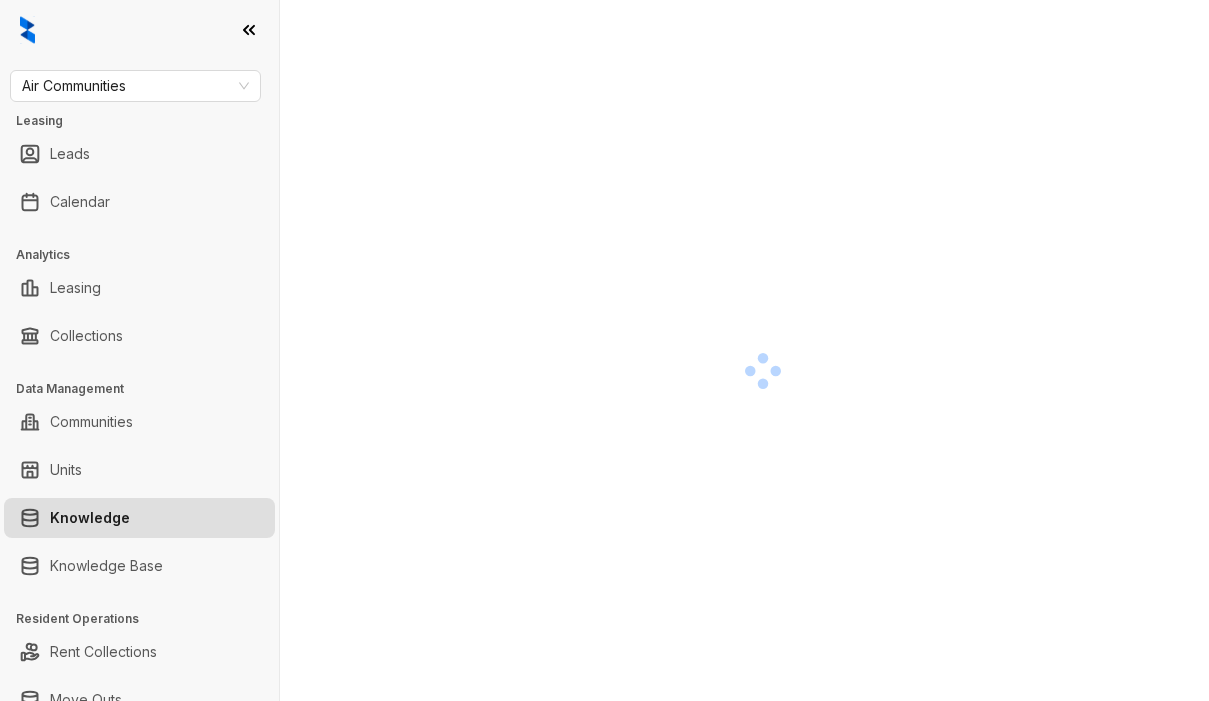 scroll, scrollTop: 0, scrollLeft: 0, axis: both 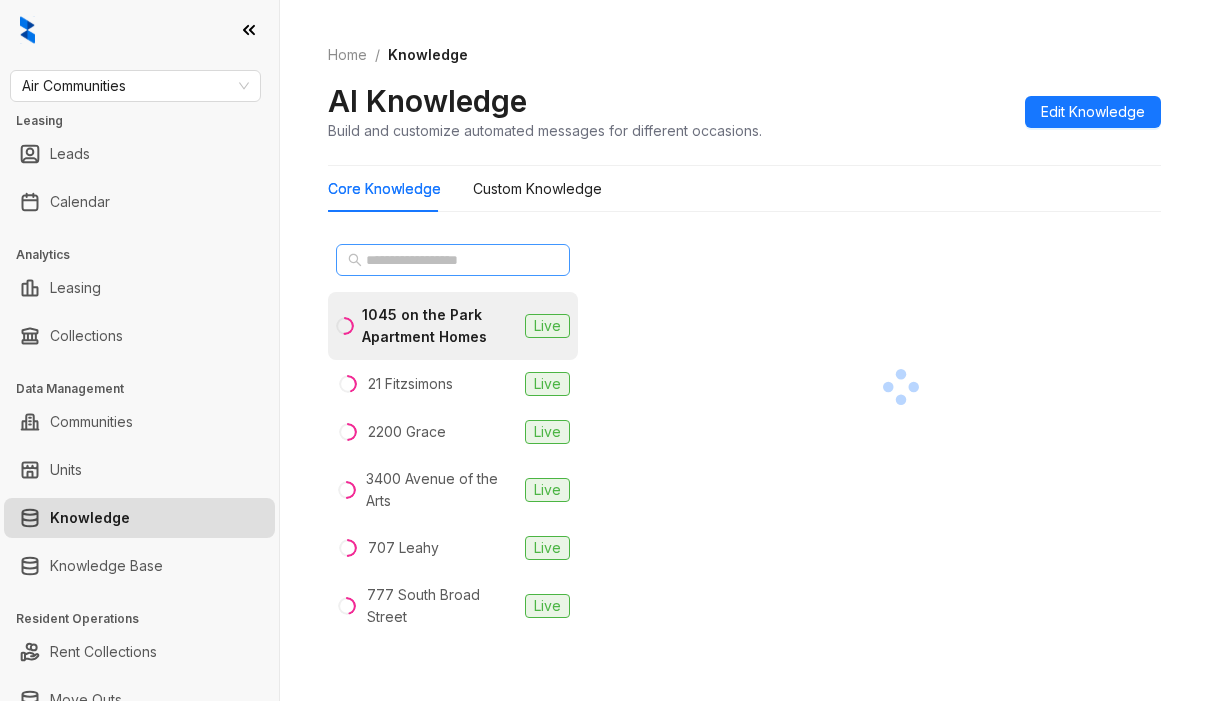 click at bounding box center [453, 260] 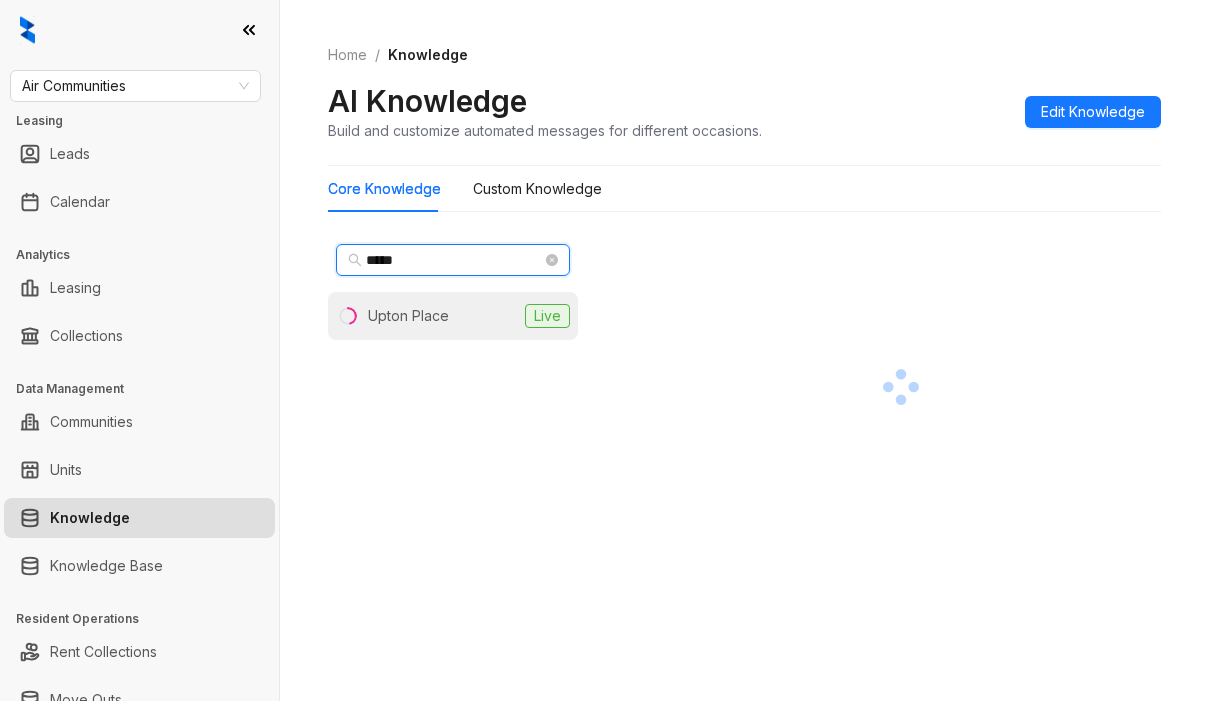 type on "*****" 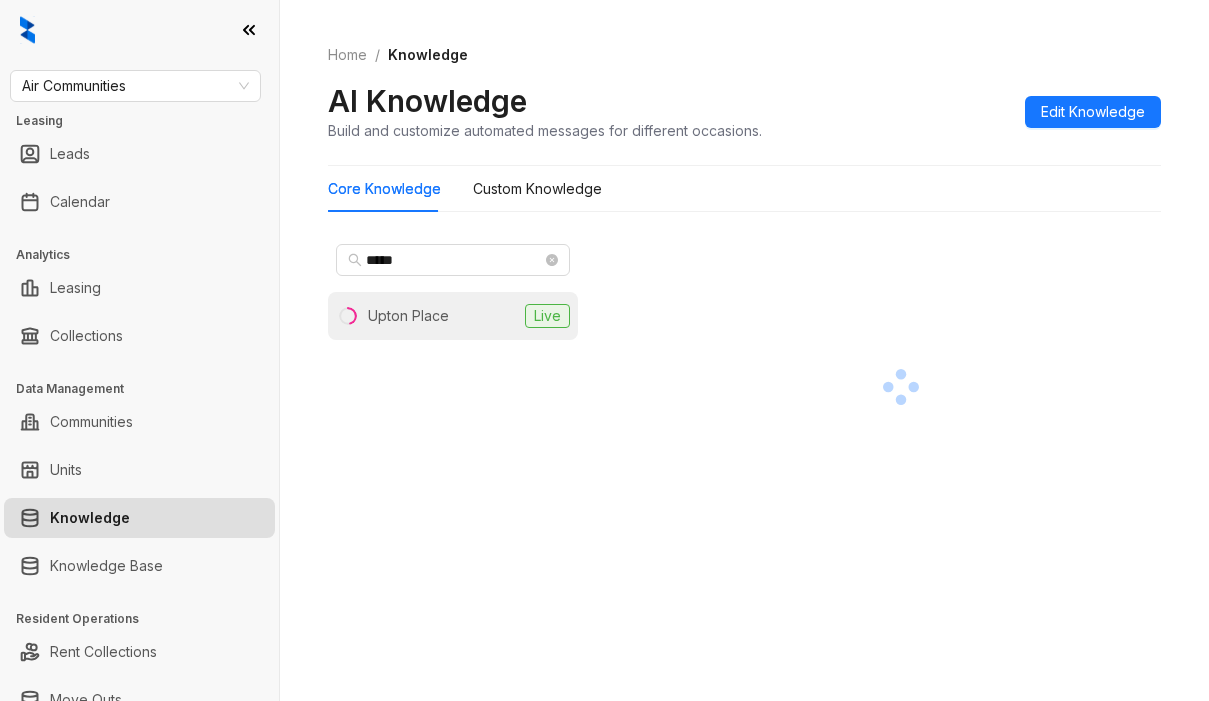 click on "Upton Place Live" at bounding box center [453, 316] 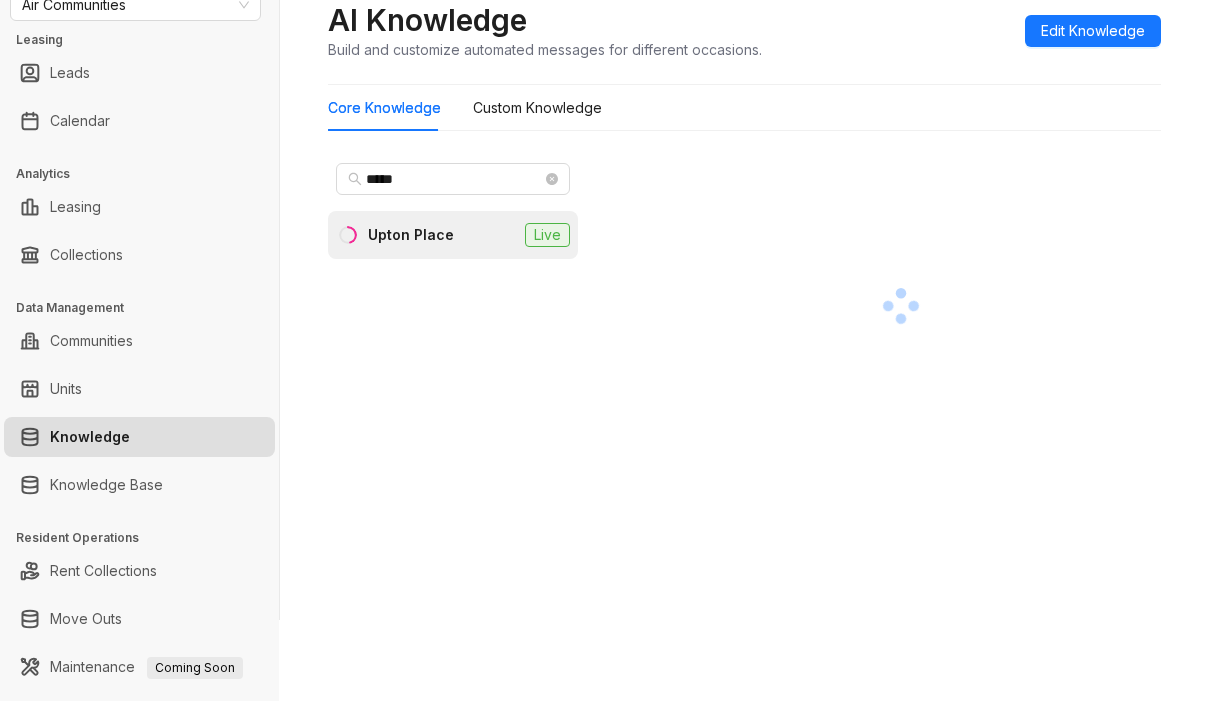 scroll, scrollTop: 53, scrollLeft: 0, axis: vertical 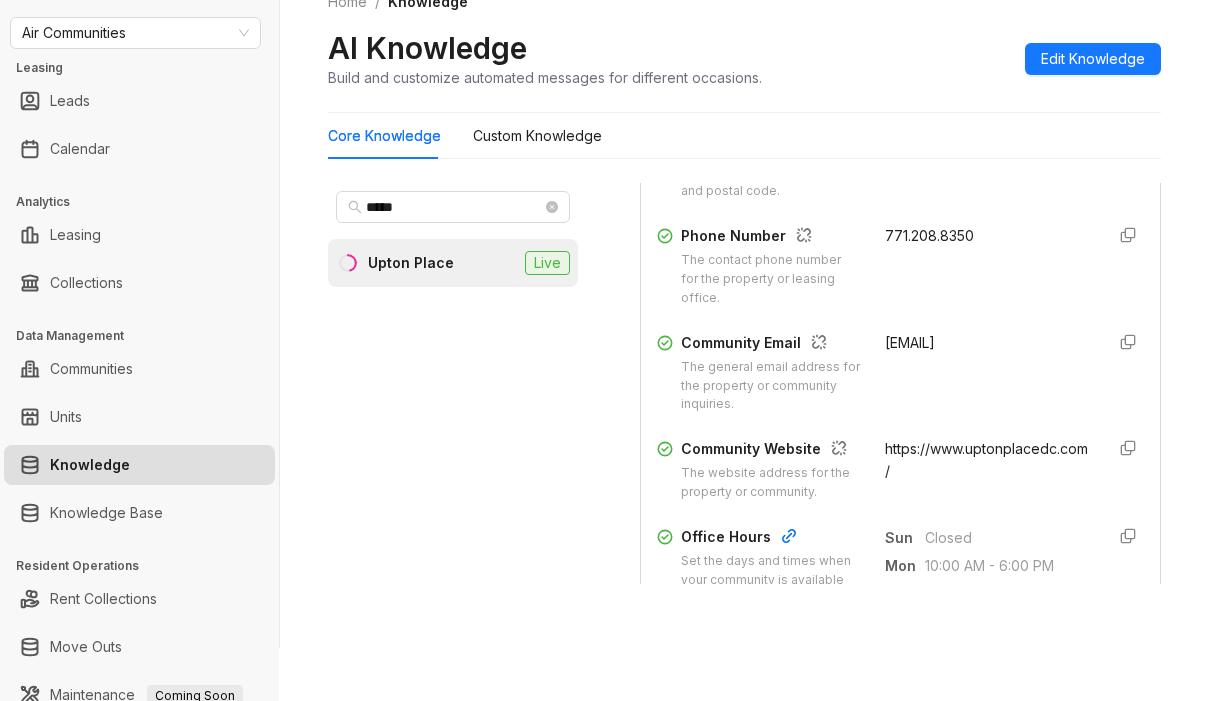 drag, startPoint x: 860, startPoint y: 341, endPoint x: 915, endPoint y: 365, distance: 60.00833 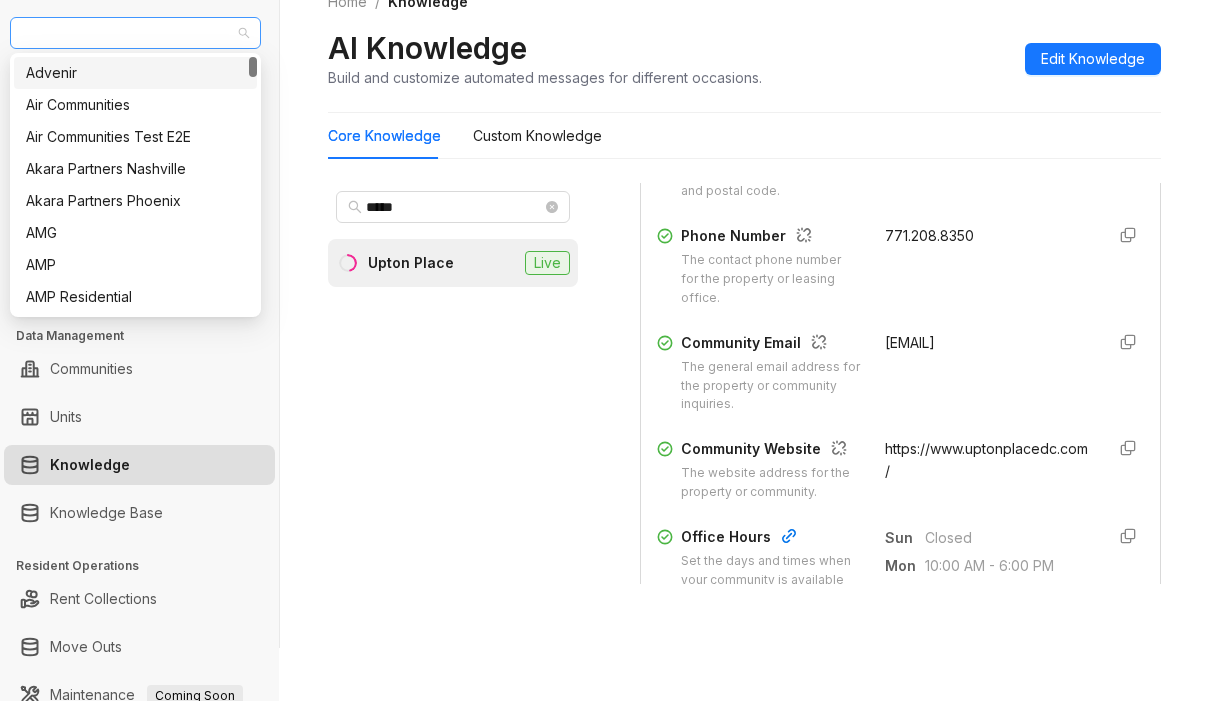 drag, startPoint x: 169, startPoint y: 42, endPoint x: 60, endPoint y: 28, distance: 109.89541 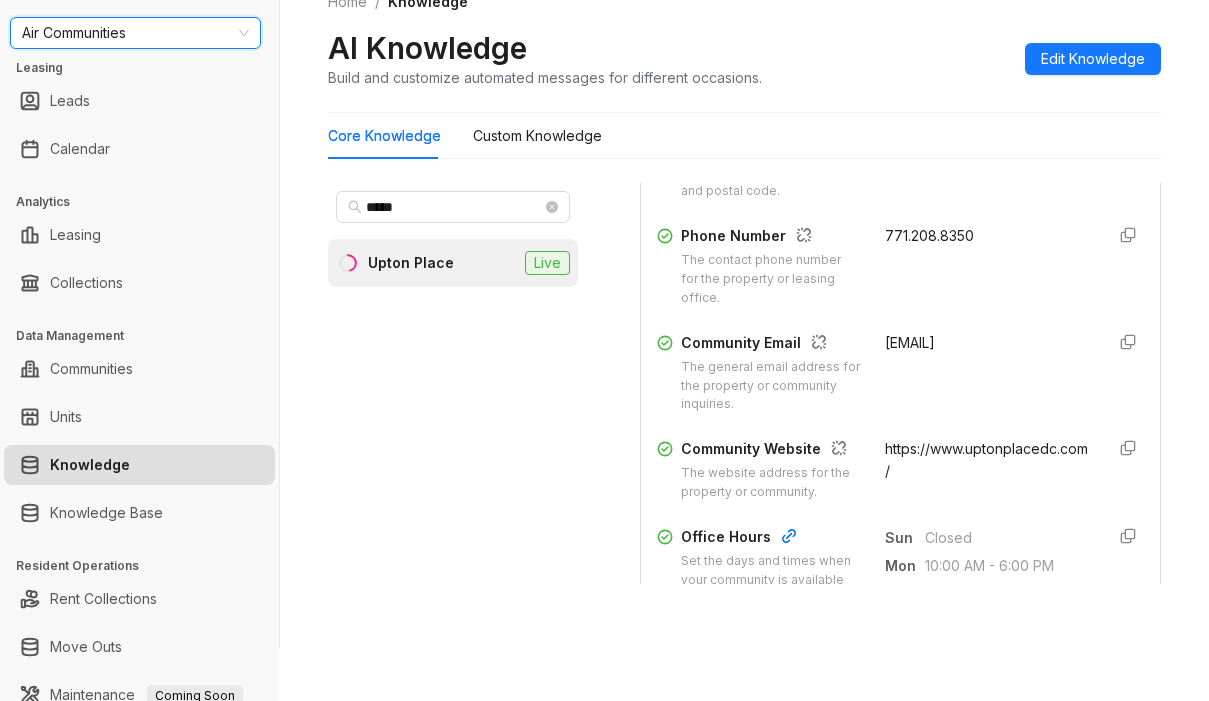 click on "Air Communities" at bounding box center (135, 33) 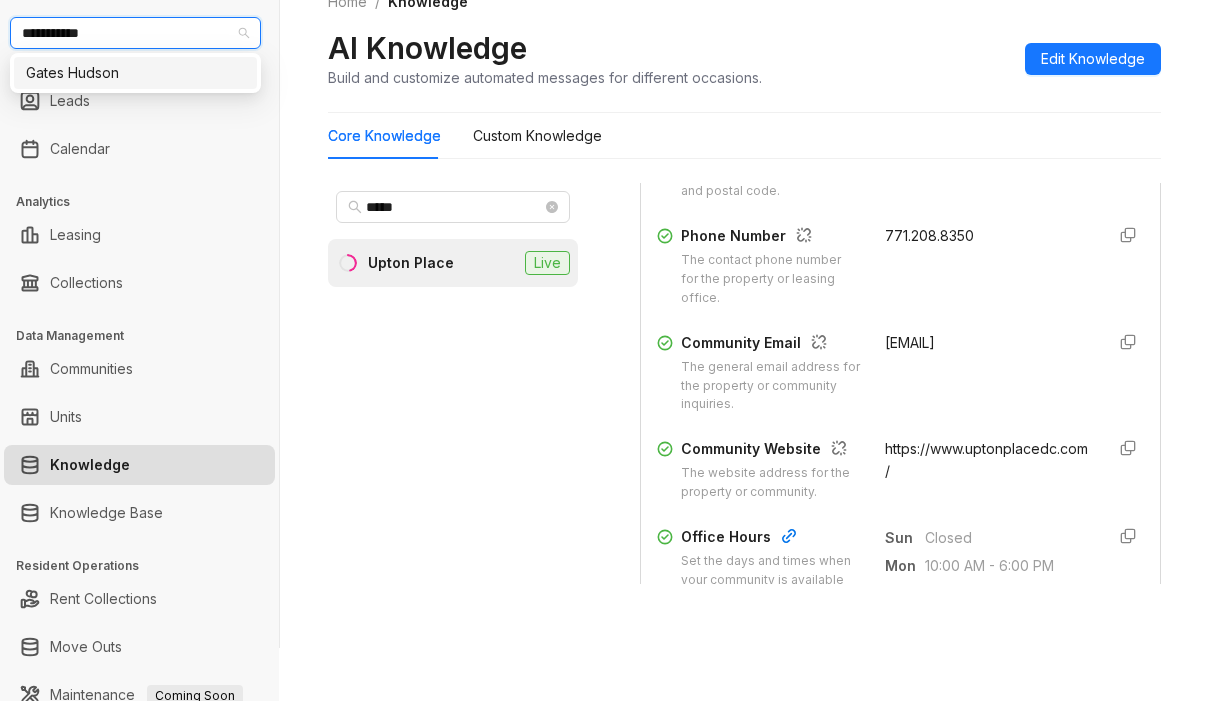 type on "**********" 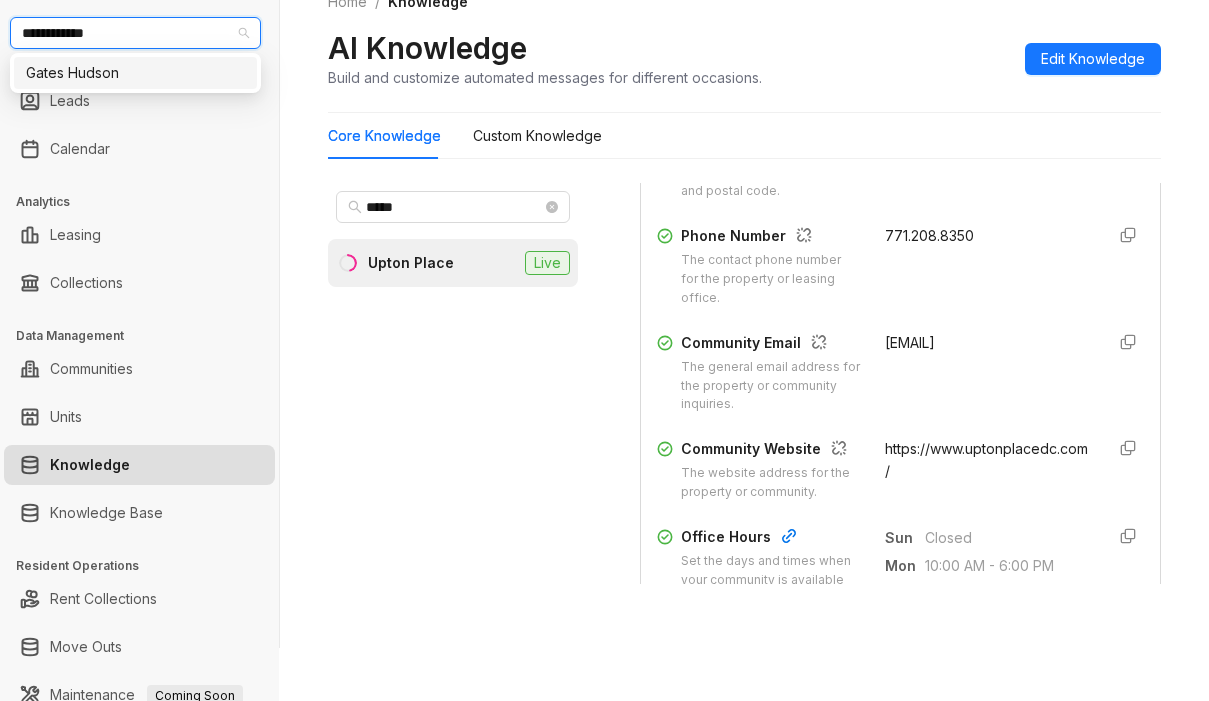 click on "Gates Hudson" at bounding box center (135, 73) 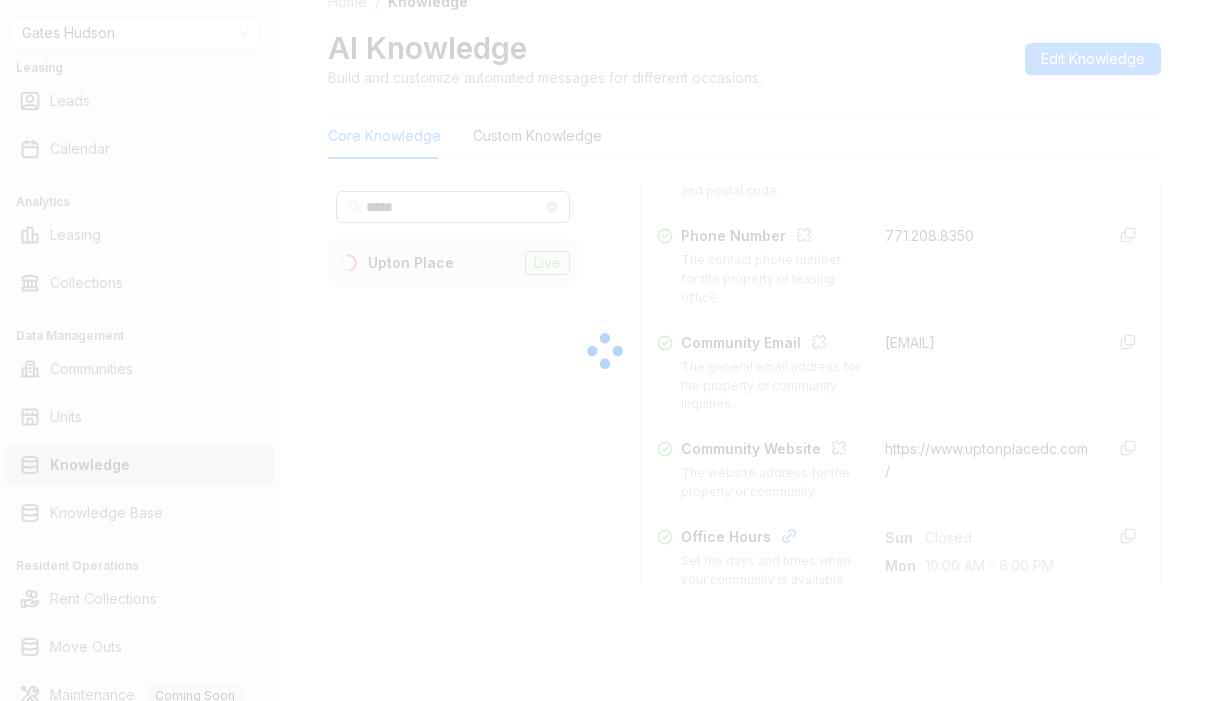 click at bounding box center (604, 350) 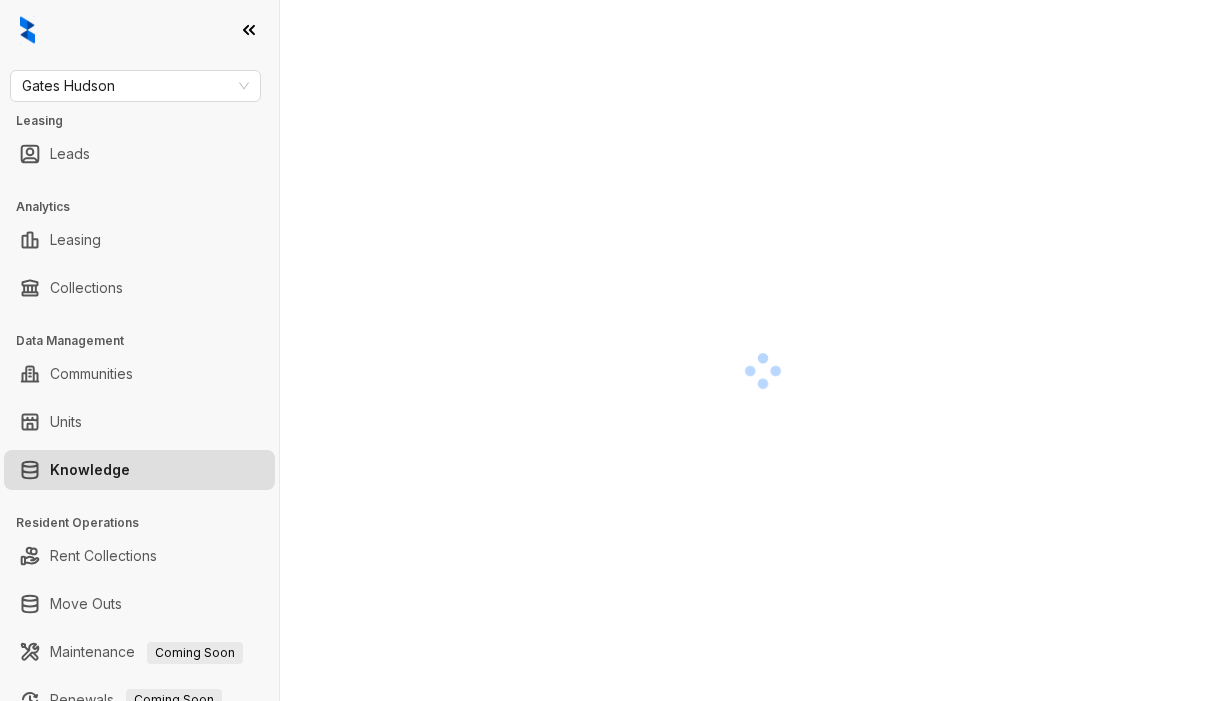 scroll, scrollTop: 0, scrollLeft: 0, axis: both 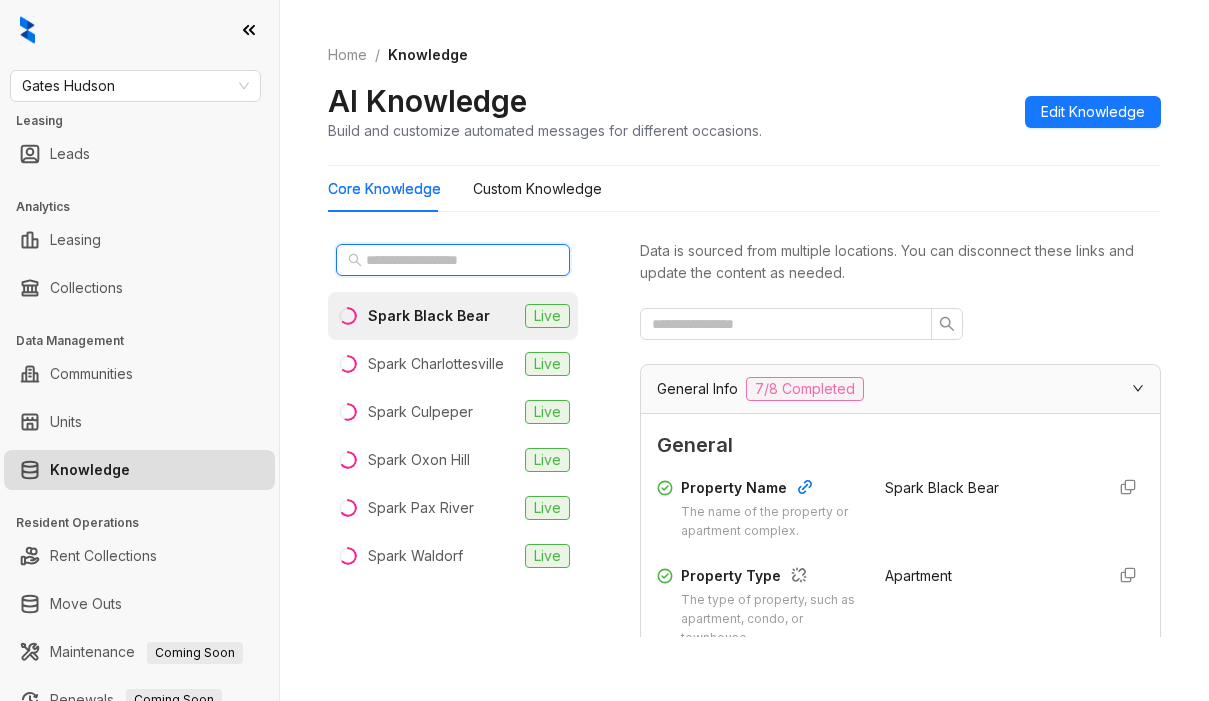 click at bounding box center (454, 260) 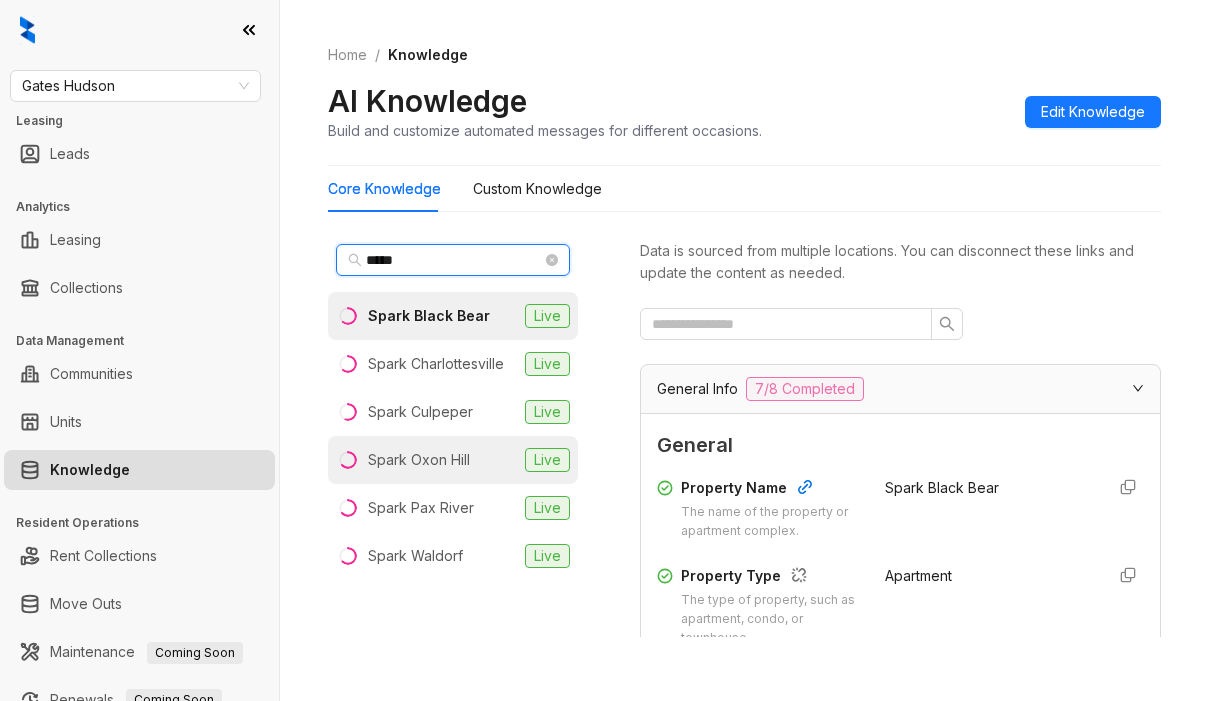 type on "*****" 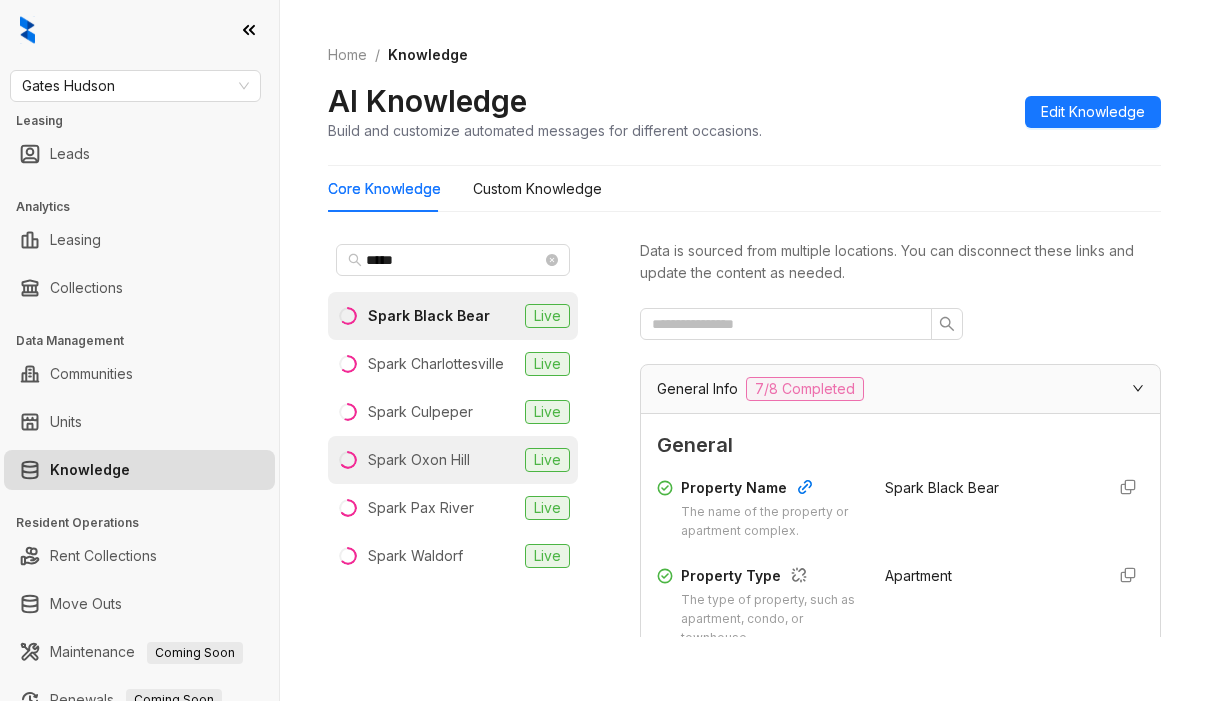 click on "Spark Oxon Hill" at bounding box center (419, 460) 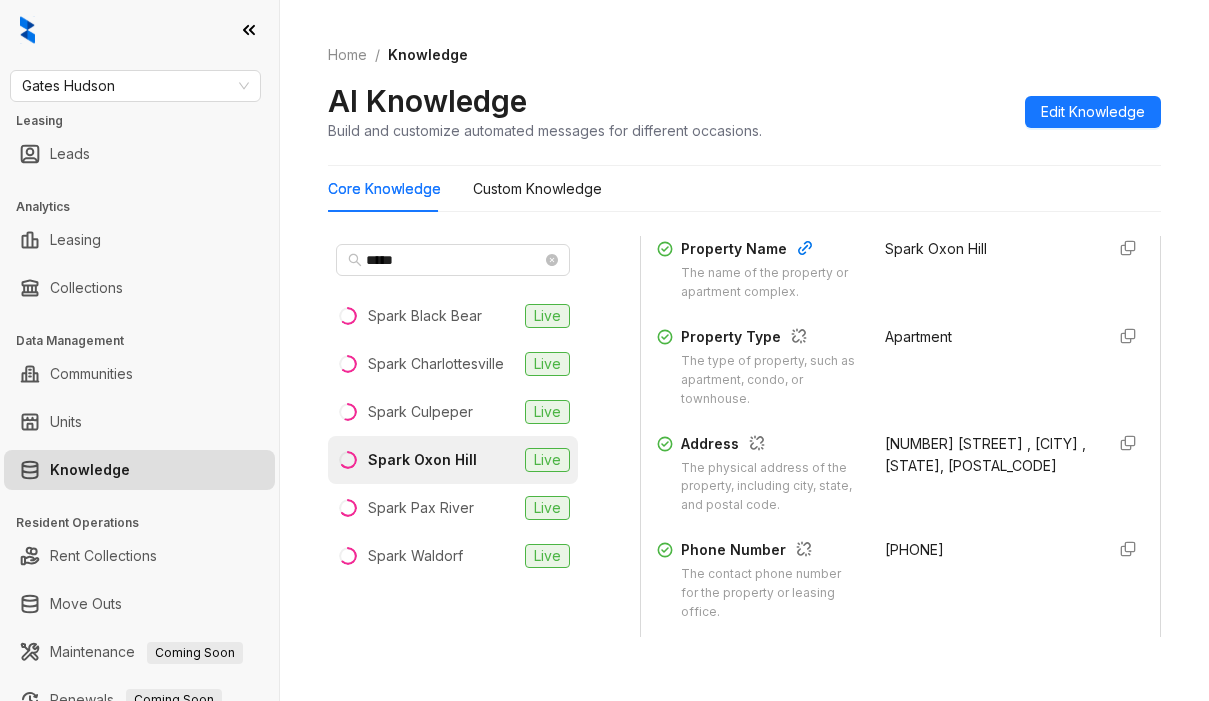 scroll, scrollTop: 300, scrollLeft: 0, axis: vertical 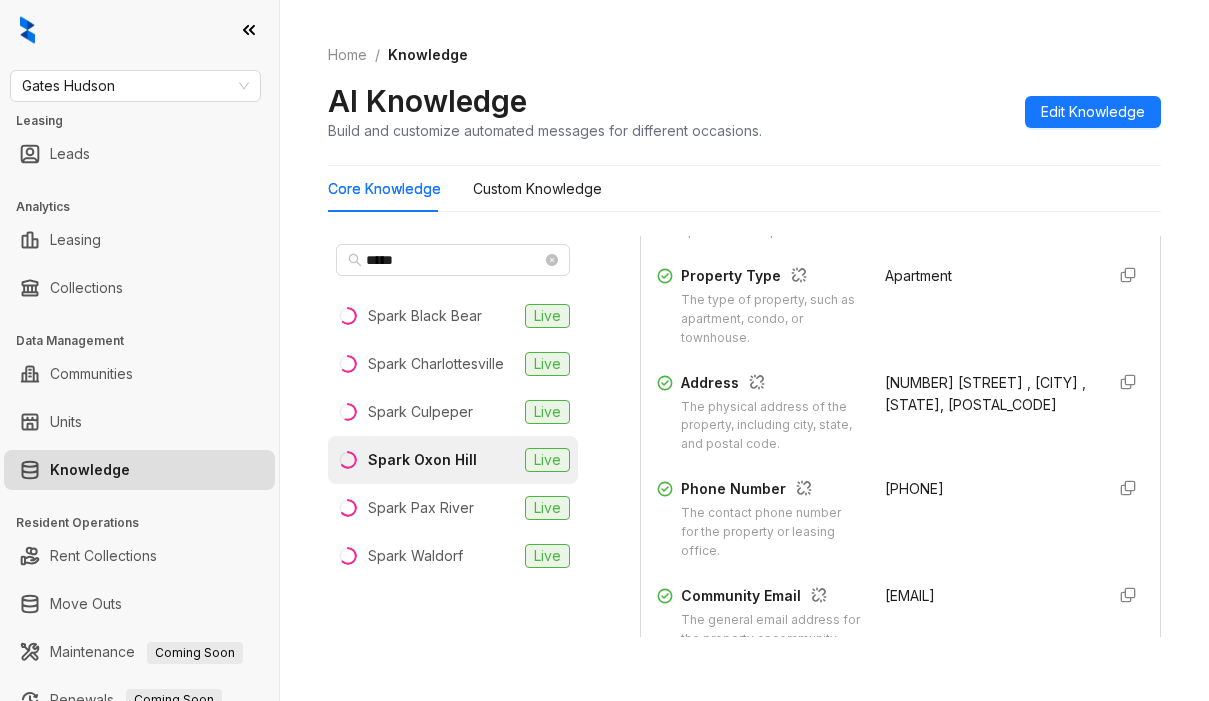 drag, startPoint x: 853, startPoint y: 487, endPoint x: 987, endPoint y: 489, distance: 134.01492 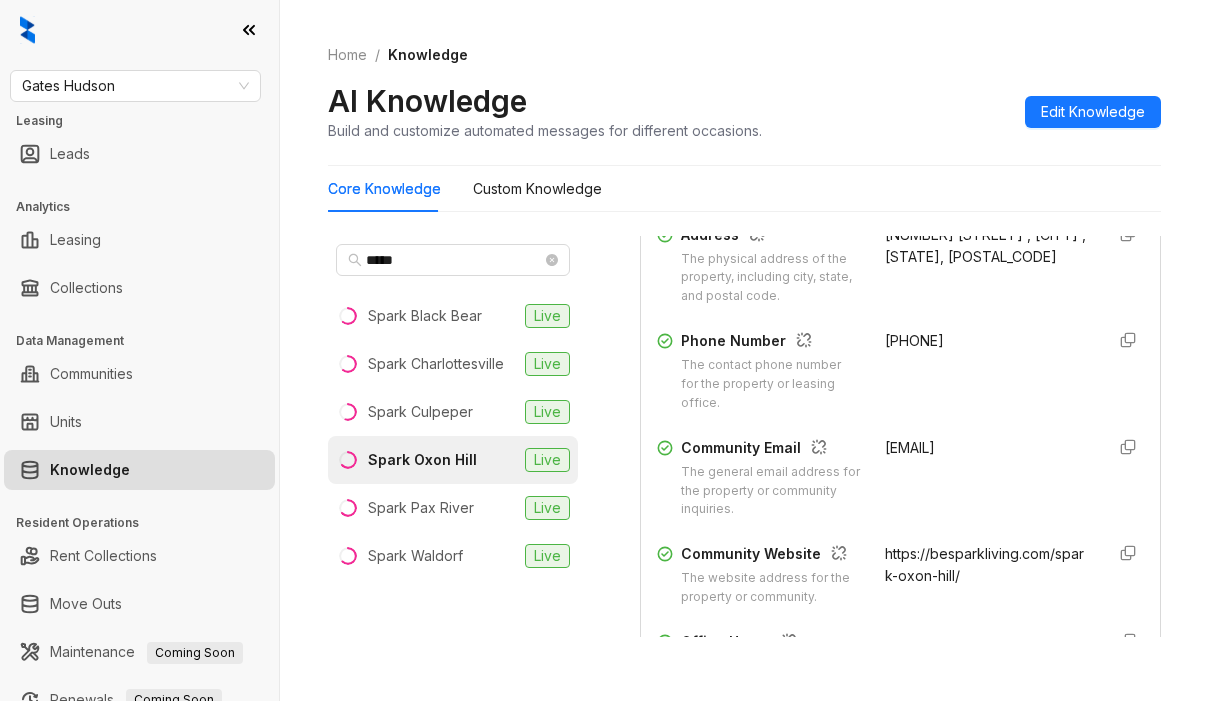 scroll, scrollTop: 500, scrollLeft: 0, axis: vertical 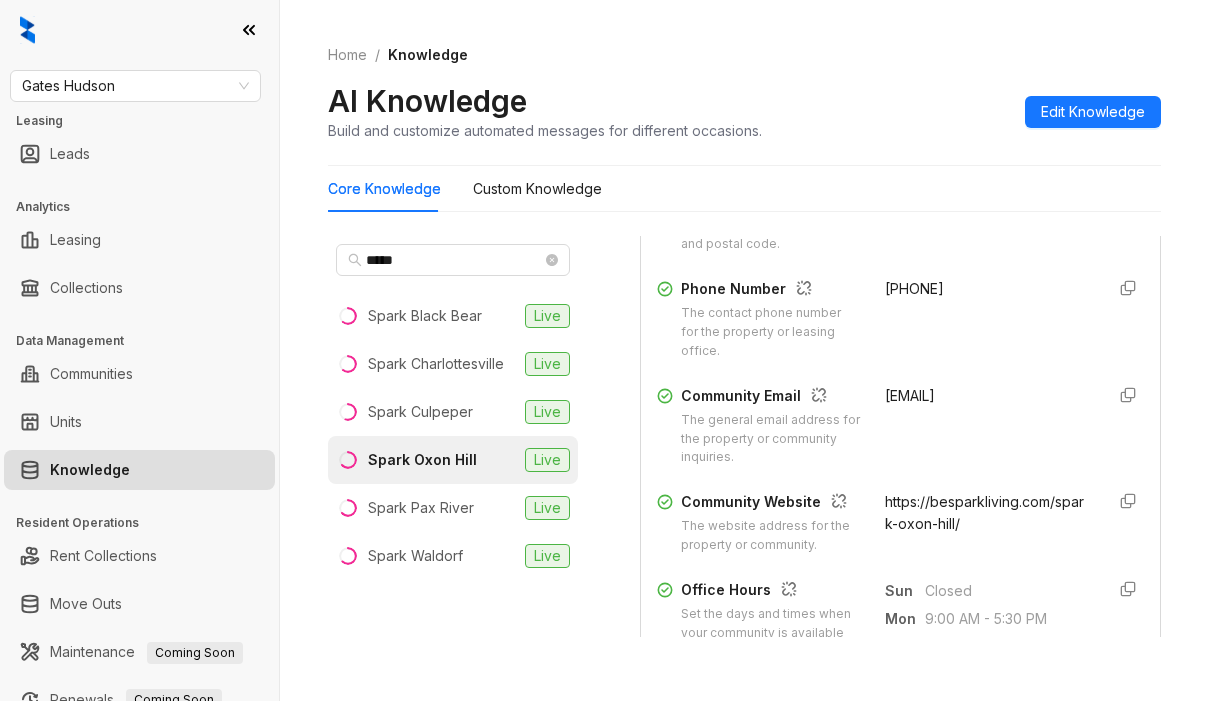 drag, startPoint x: 916, startPoint y: 459, endPoint x: 890, endPoint y: 431, distance: 38.209946 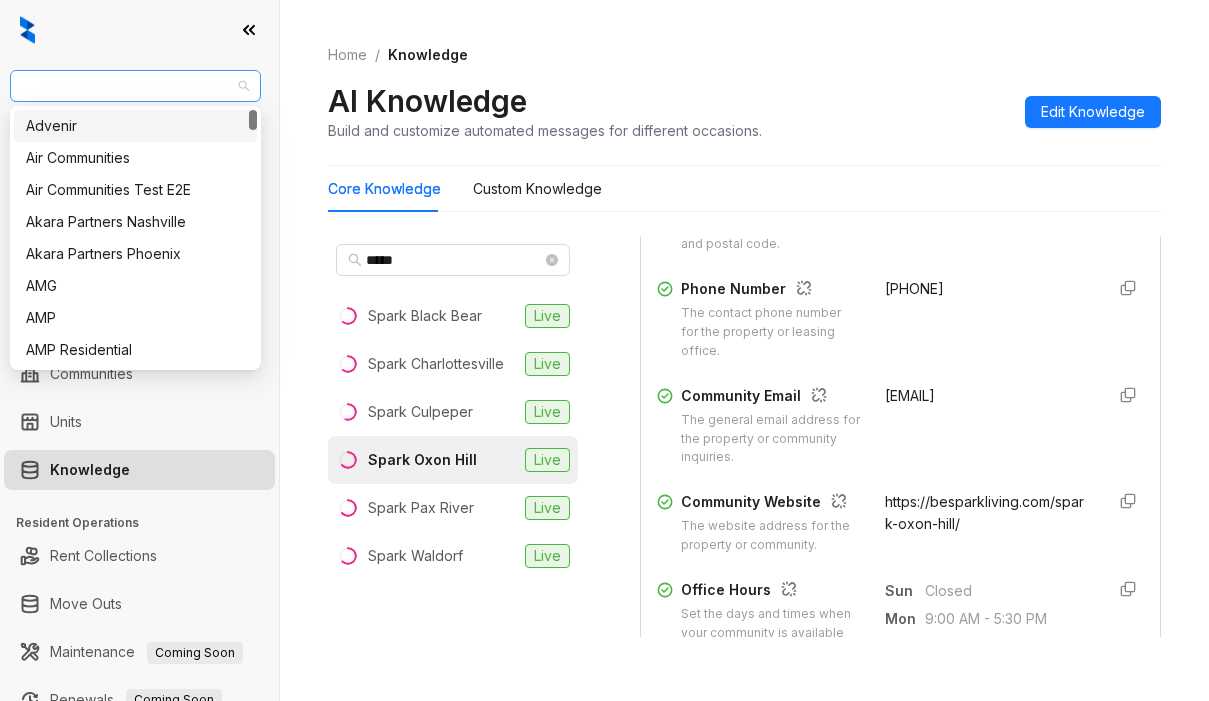 click on "Gates Hudson" at bounding box center (135, 86) 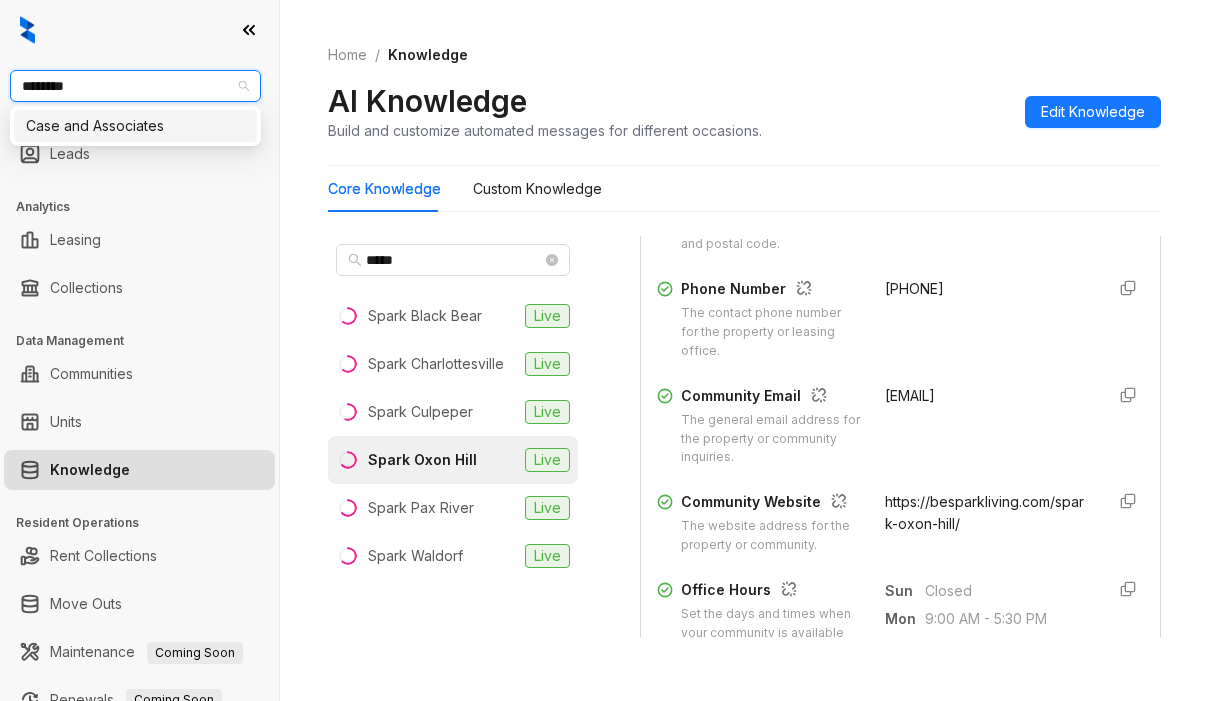 type on "********" 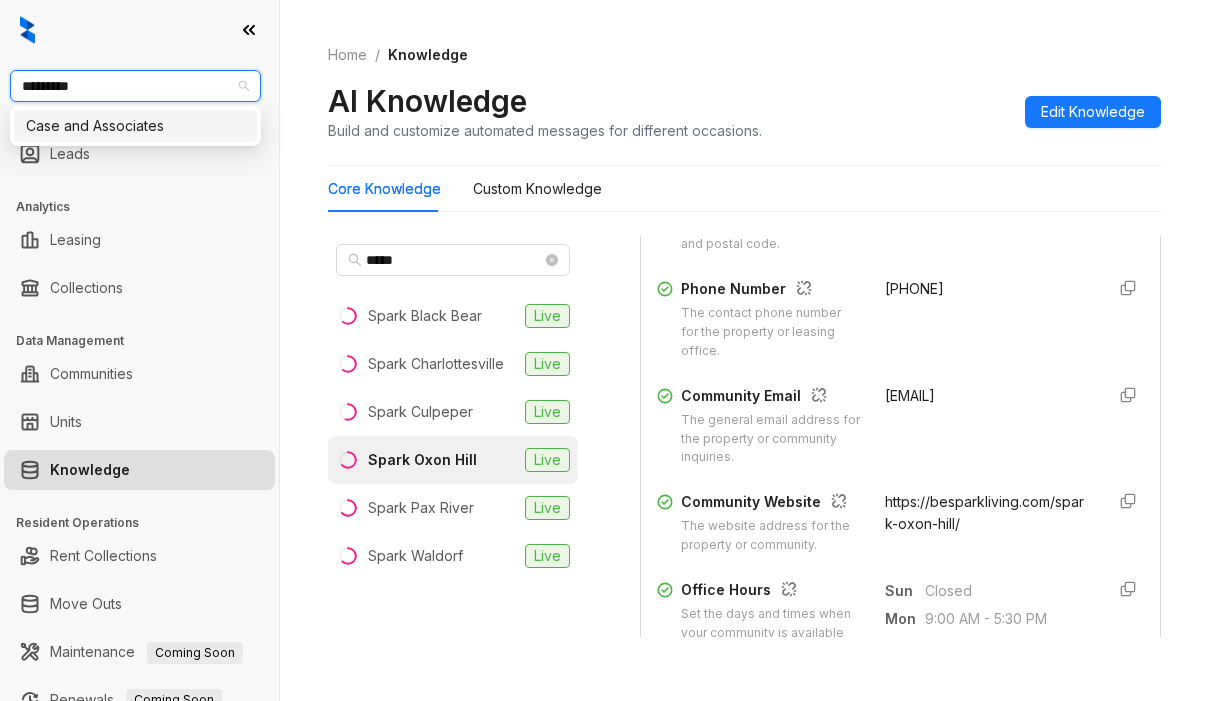 click on "Case and Associates" at bounding box center [135, 126] 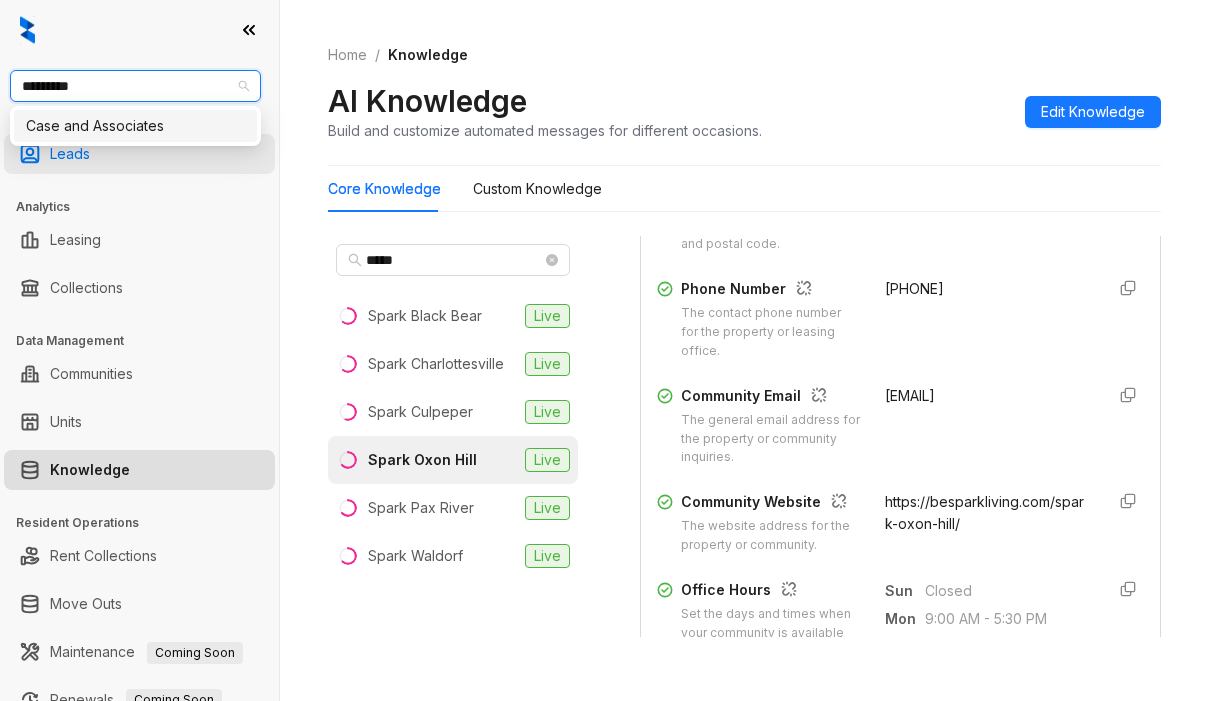 type 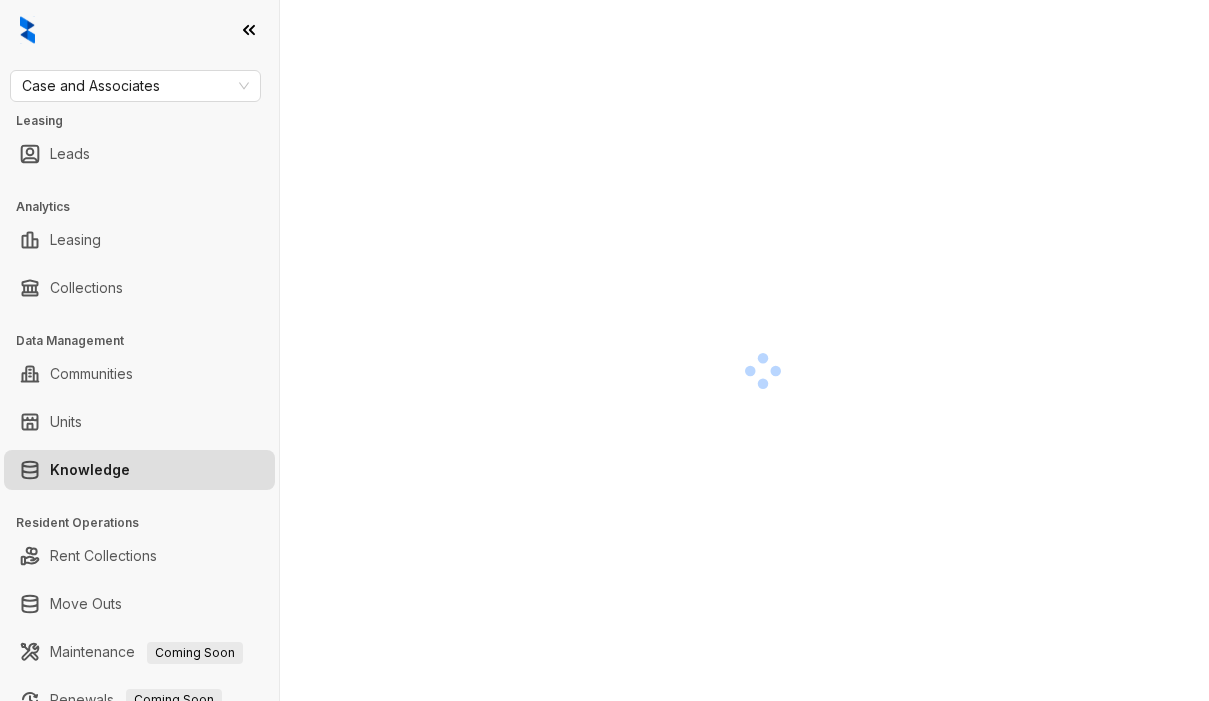 scroll, scrollTop: 0, scrollLeft: 0, axis: both 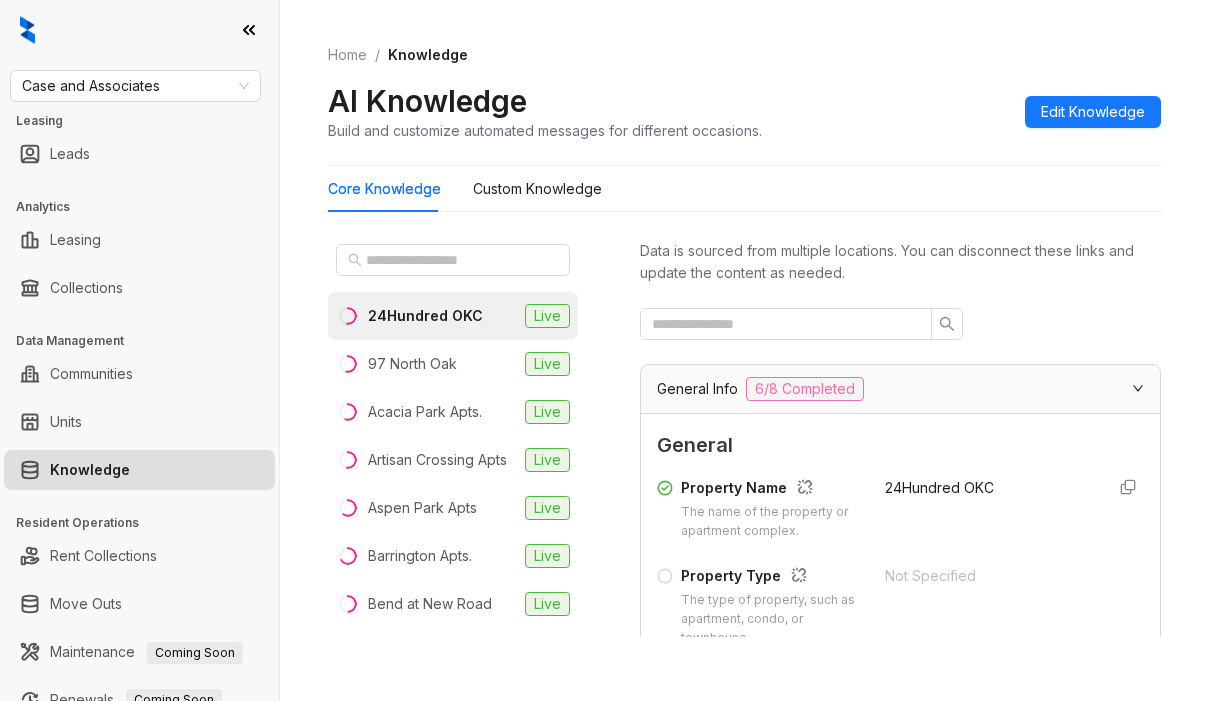 click on "Core Knowledge Custom Knowledge" at bounding box center [744, 189] 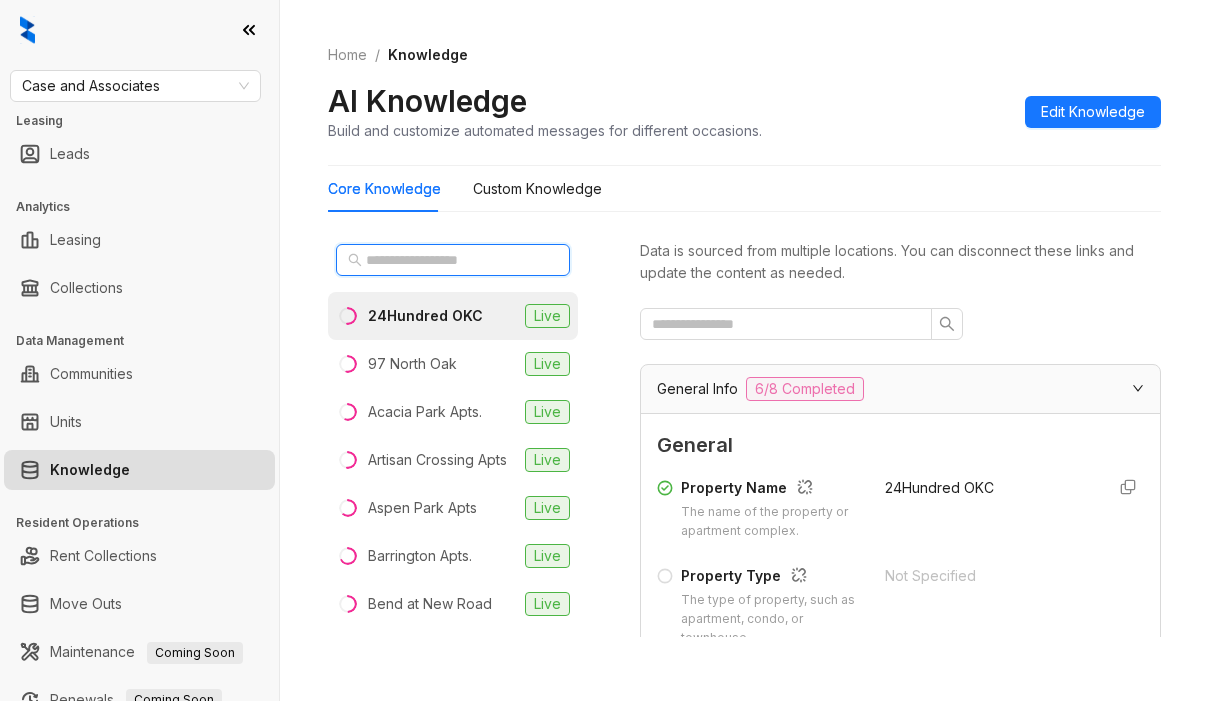 click at bounding box center [454, 260] 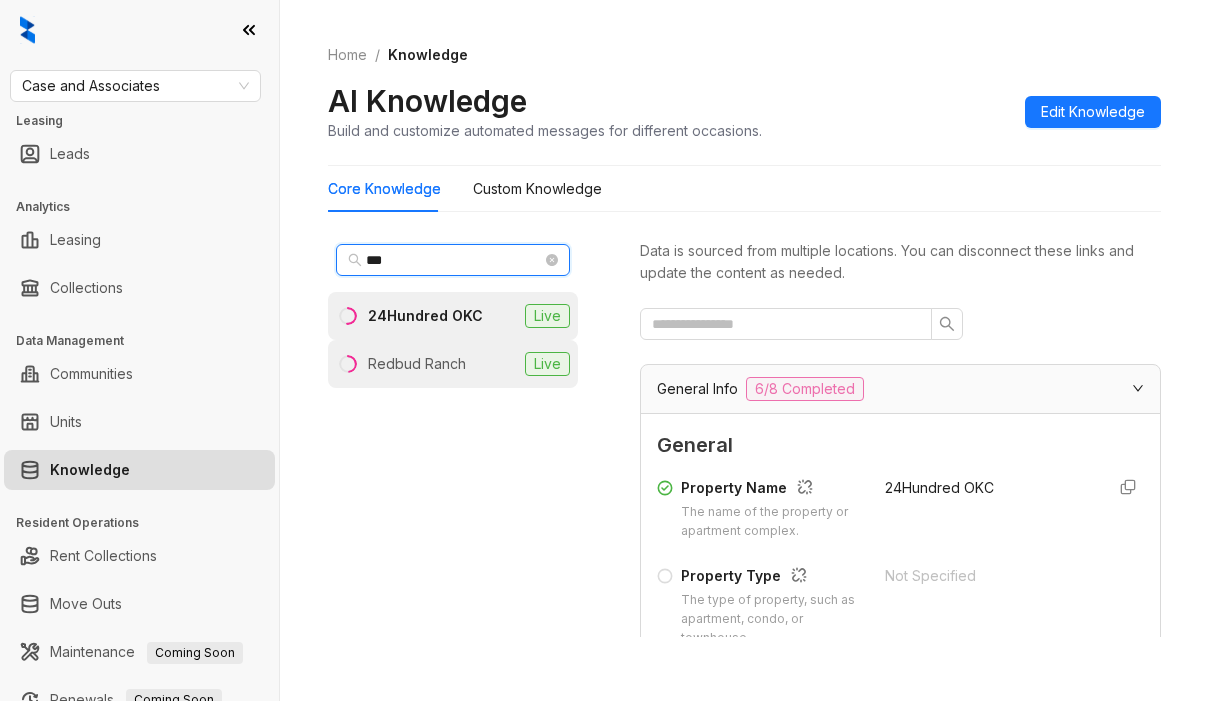 type on "***" 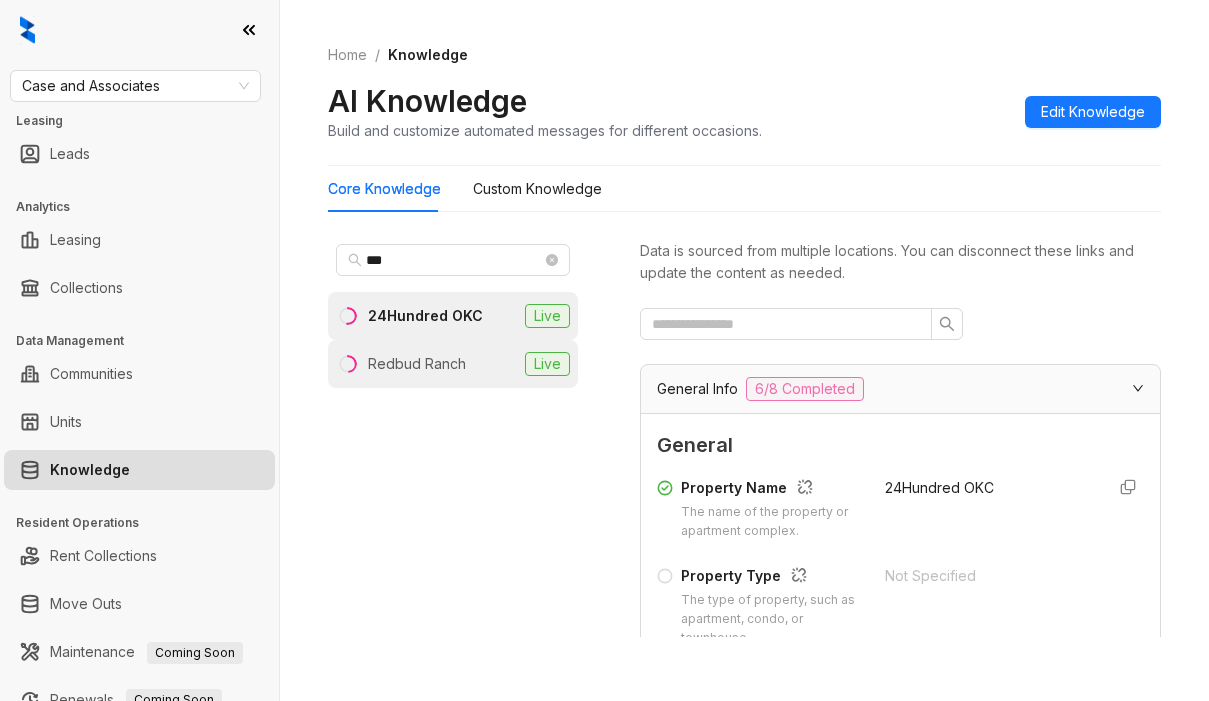 click on "Redbud Ranch" at bounding box center [417, 364] 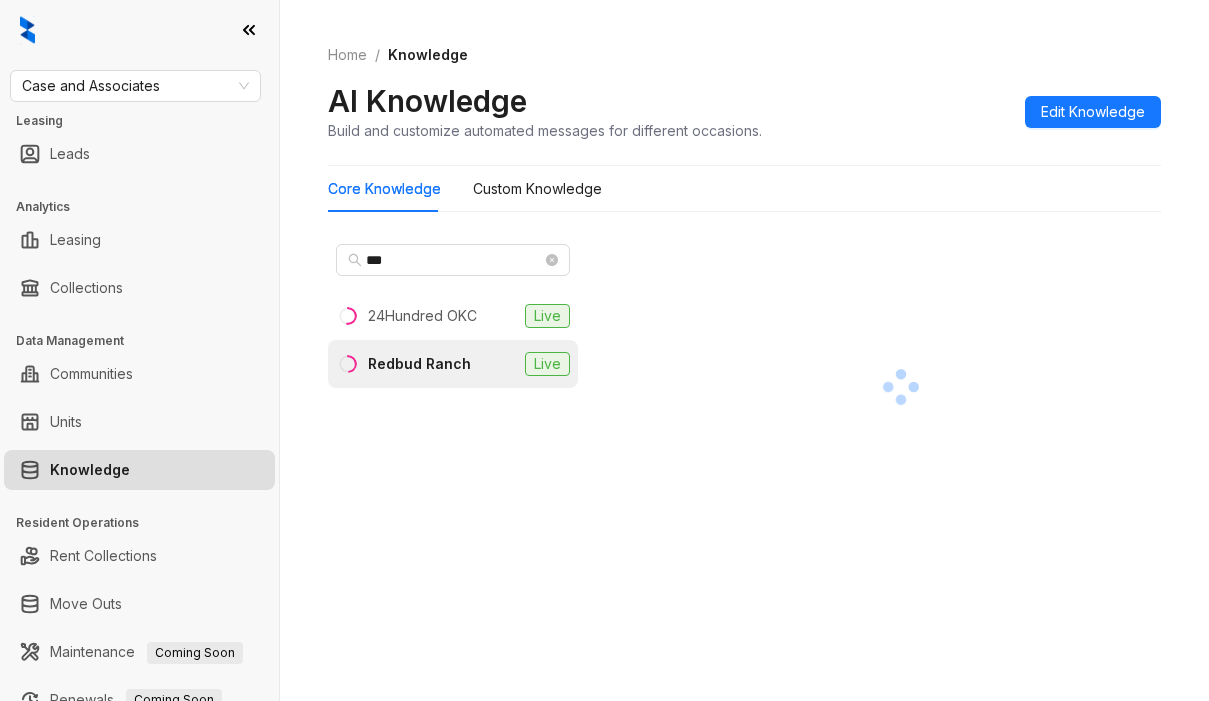 click at bounding box center [900, 386] 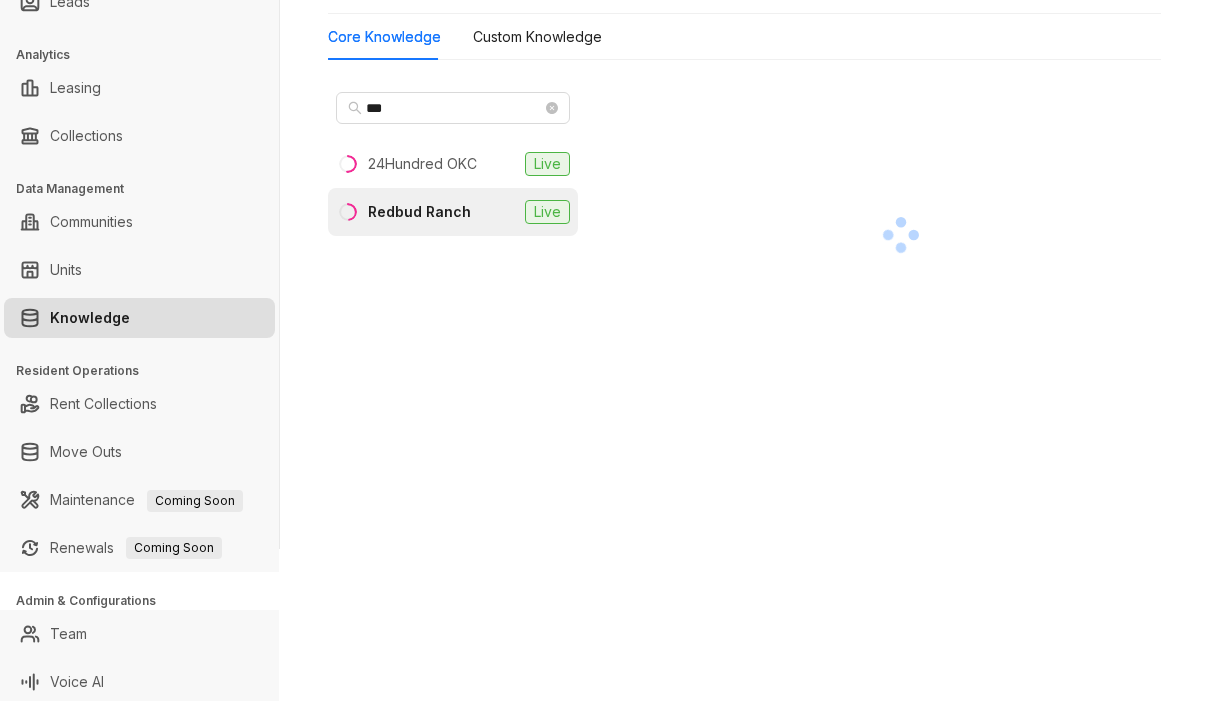 scroll, scrollTop: 157, scrollLeft: 0, axis: vertical 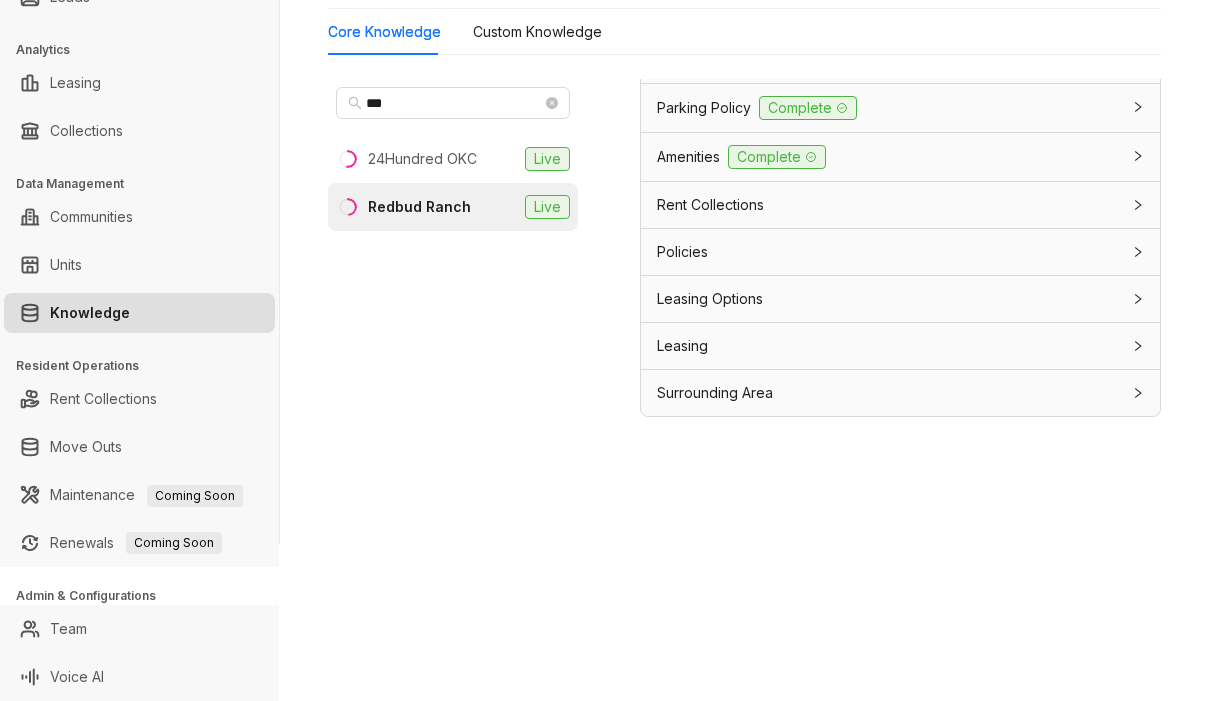 click on "Leasing Options" at bounding box center [710, 299] 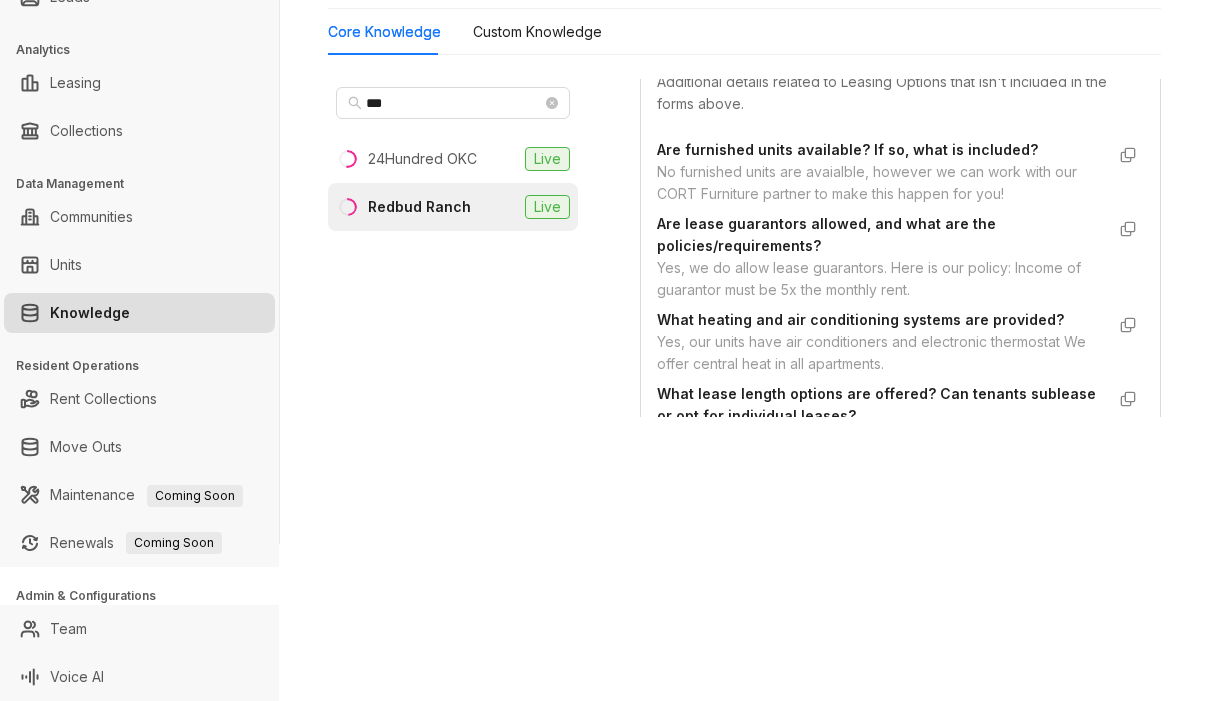 scroll, scrollTop: 2057, scrollLeft: 0, axis: vertical 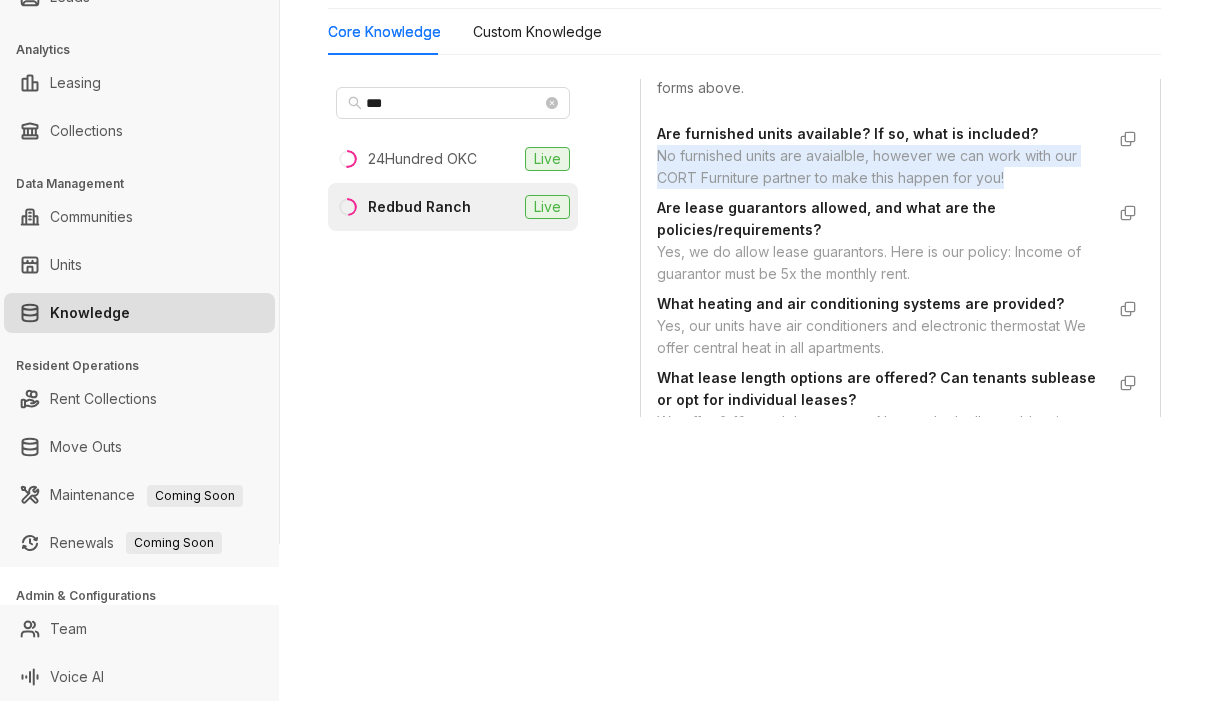 drag, startPoint x: 659, startPoint y: 169, endPoint x: 1040, endPoint y: 193, distance: 381.75516 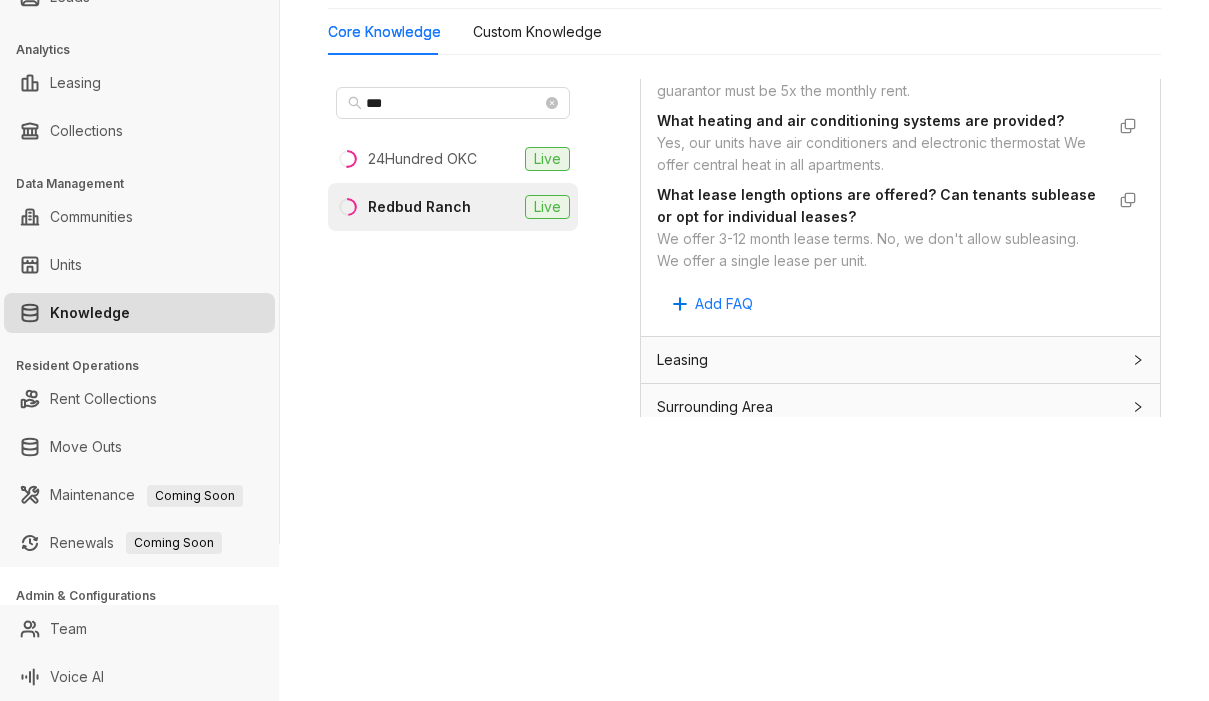 scroll, scrollTop: 2257, scrollLeft: 0, axis: vertical 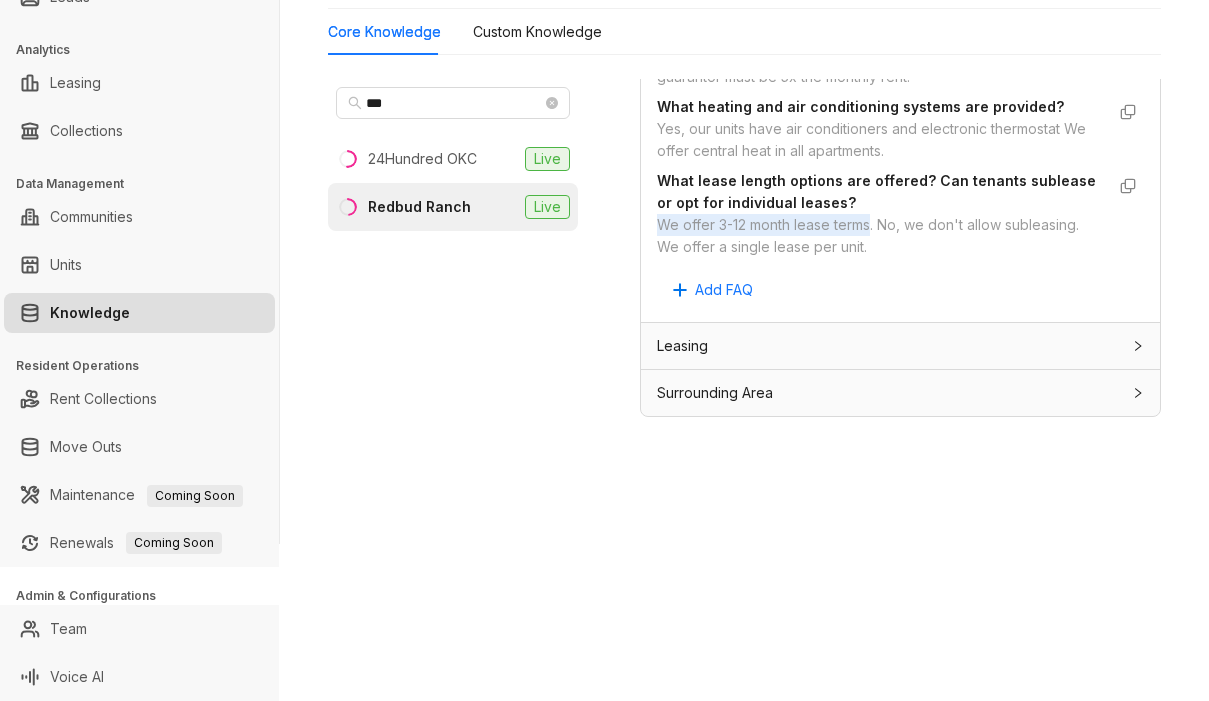 drag, startPoint x: 656, startPoint y: 236, endPoint x: 873, endPoint y: 241, distance: 217.0576 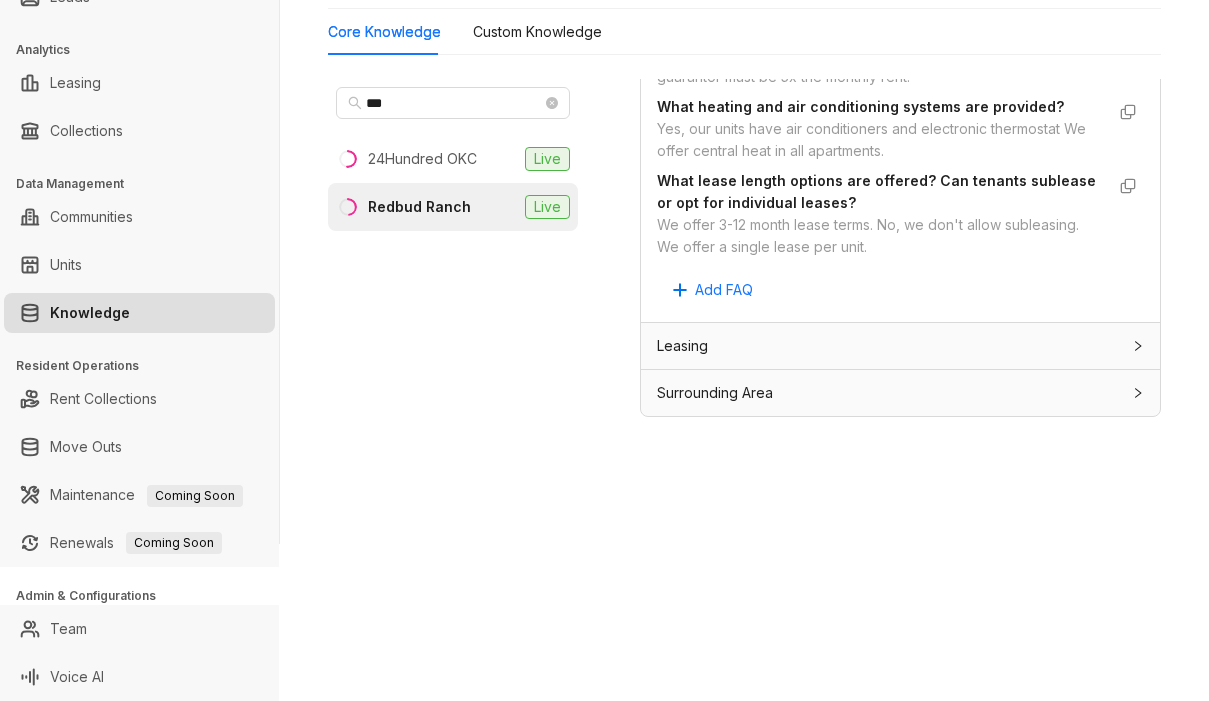 click on "Data is sourced from multiple locations. You can disconnect these links and update the content as needed. General Info 6/8 Completed General Property Name The name of the property or apartment complex. Redbud Ranch Property Type The type of property, such as apartment, condo, or townhouse. Not Specified Address The physical address of the property, including city, state, and postal code. 2701 North 23rd St, Broken Arrow, OK, 74014 Phone Number The contact phone number for the property or leasing office. +19188933441 Community Email The general email address for the property or community inquiries. redbud@caseusa.com Community Website The website address for the property or community. http://www.caseusa.com/apartments/ok/broken-arrow/north-23rd-st/#/ Office Hours Set the days and times when your community is available for support Sun Closed Mon 8:30 AM - 5:30 PM Tue 8:30 AM - 5:30 PM Wed 8:30 AM - 5:30 PM Thu 8:30 AM - 5:30 PM Fri 8:30 AM - 5:00 PM Sat 10:00 AM - 3:00 PM Leasing Agent Details Custom Knowledge" at bounding box center (900, 288) 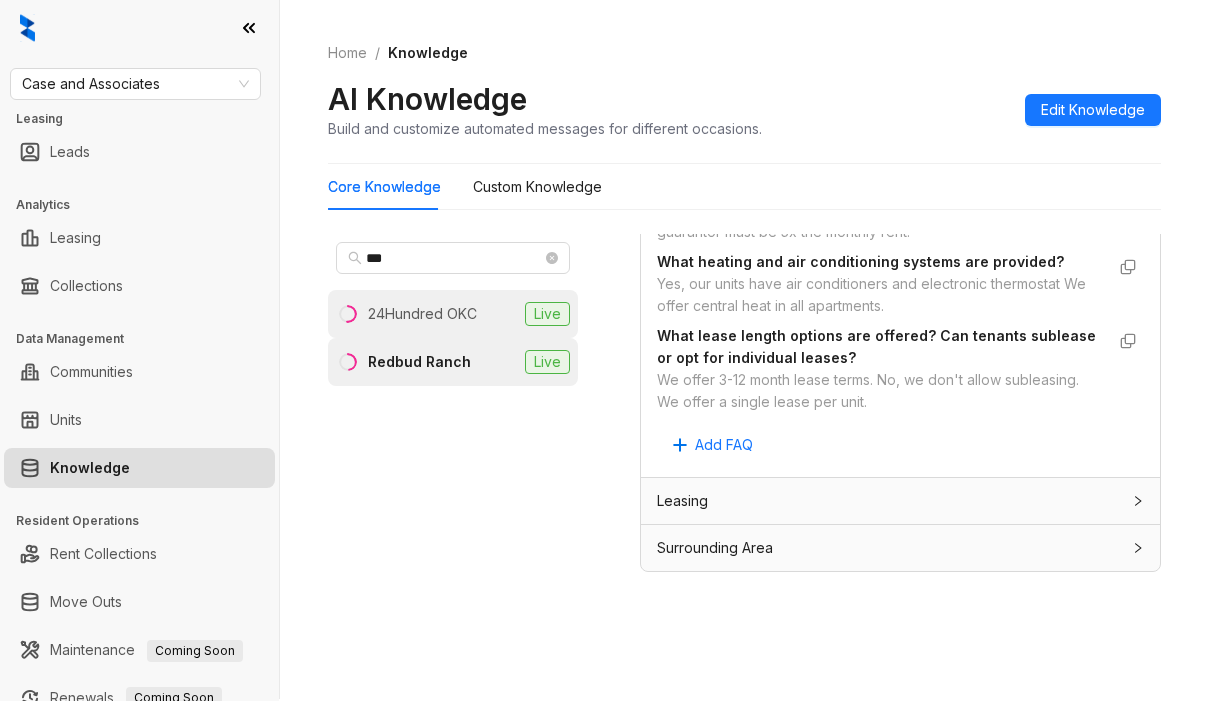 scroll, scrollTop: 0, scrollLeft: 0, axis: both 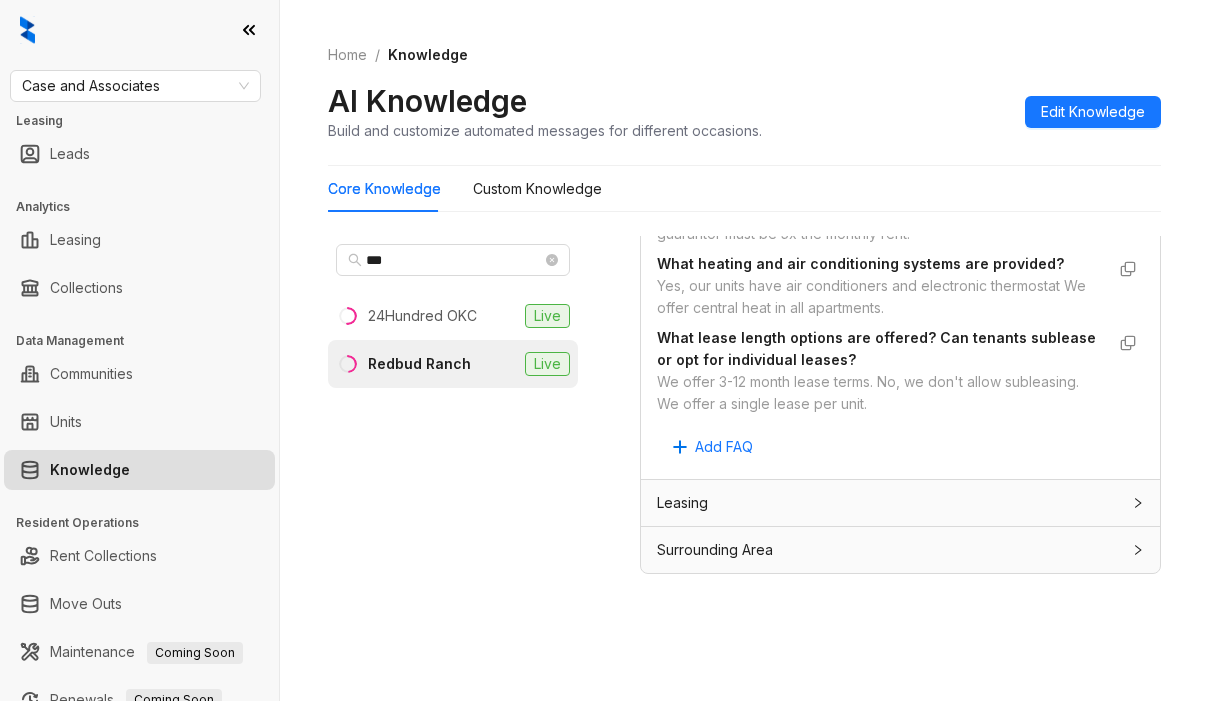 click on "Home  /  Knowledge AI Knowledge Build and customize automated messages for different occasions. Edit Knowledge" at bounding box center (744, 93) 